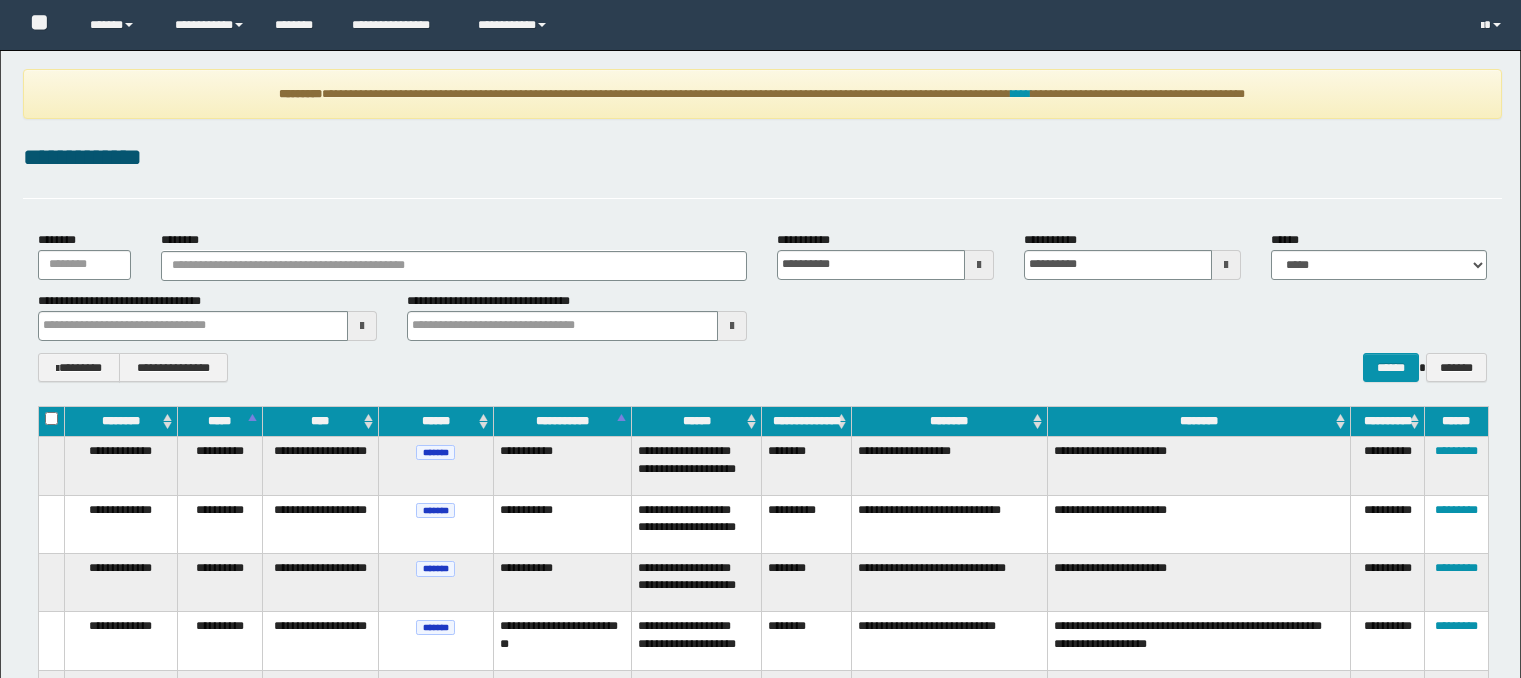 scroll, scrollTop: 0, scrollLeft: 0, axis: both 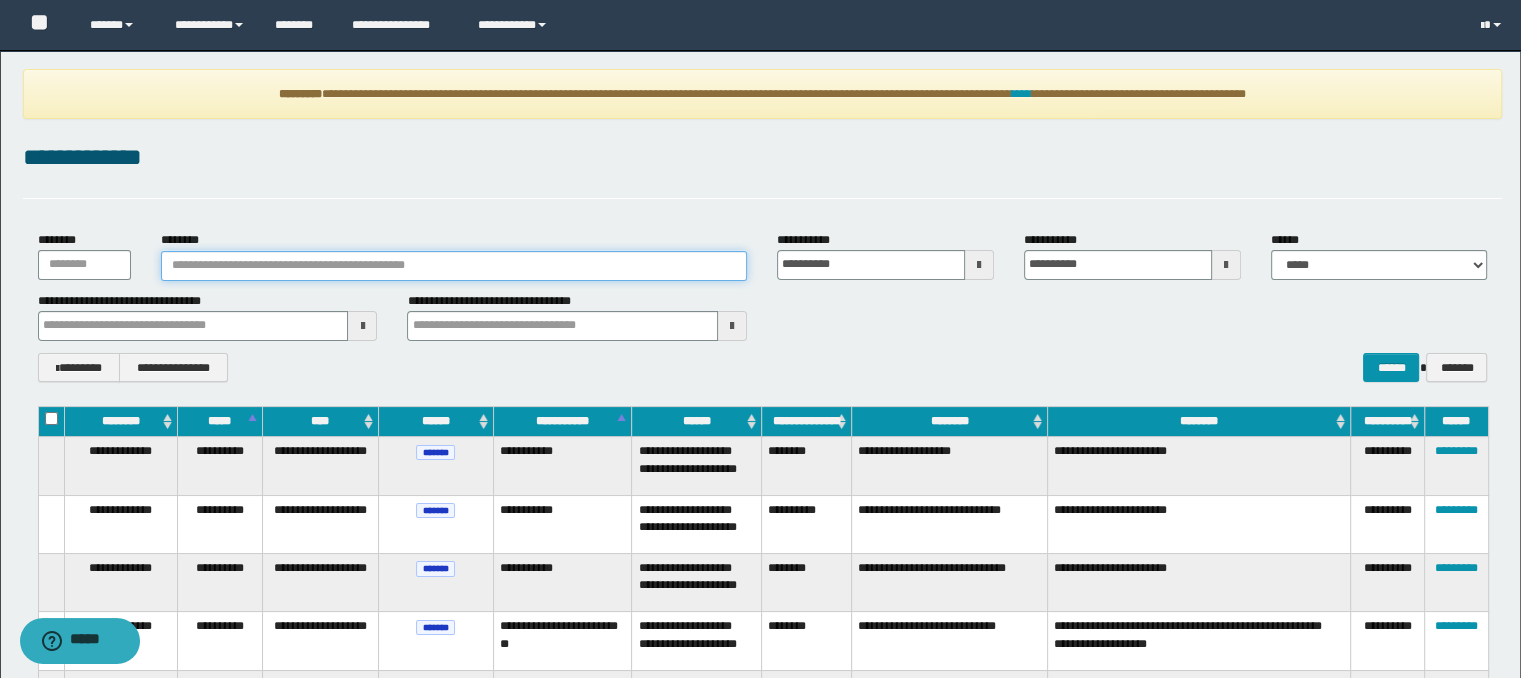 click on "********" at bounding box center [454, 266] 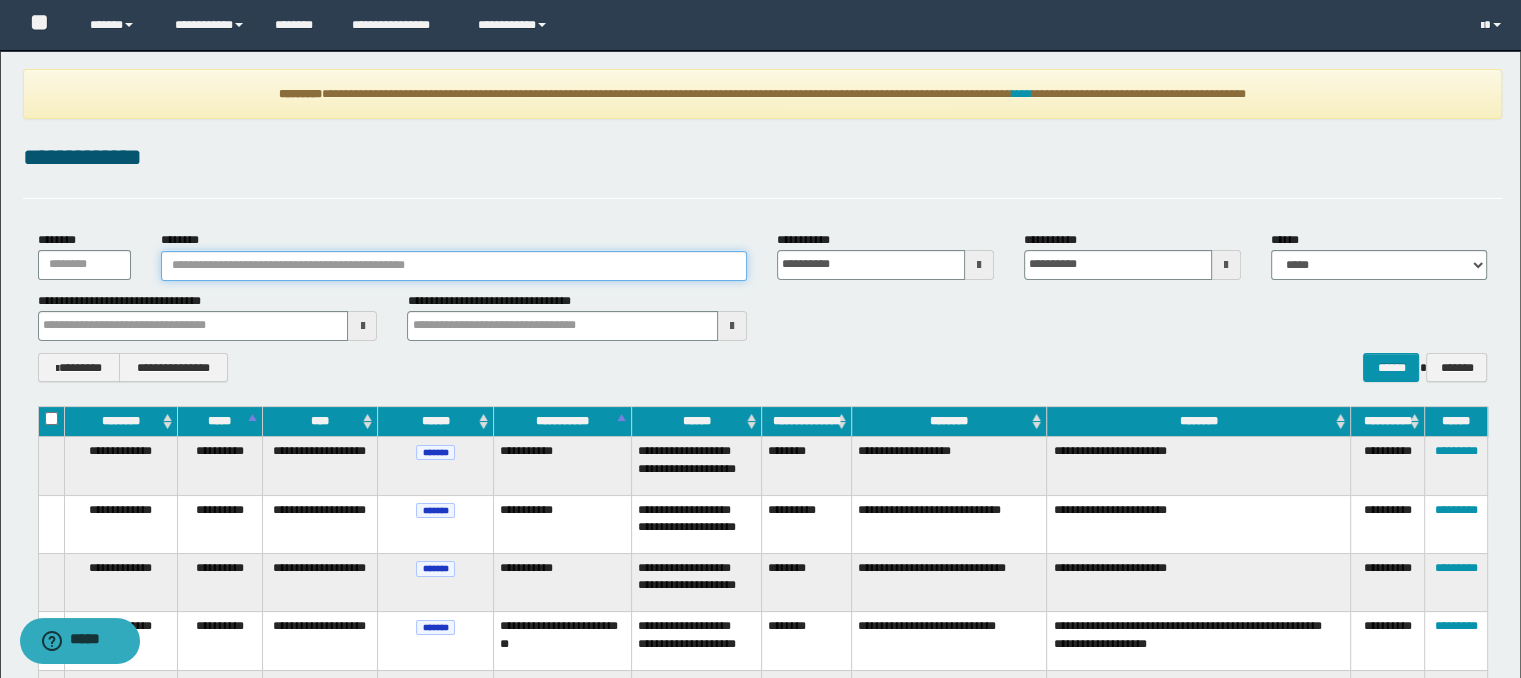paste on "**********" 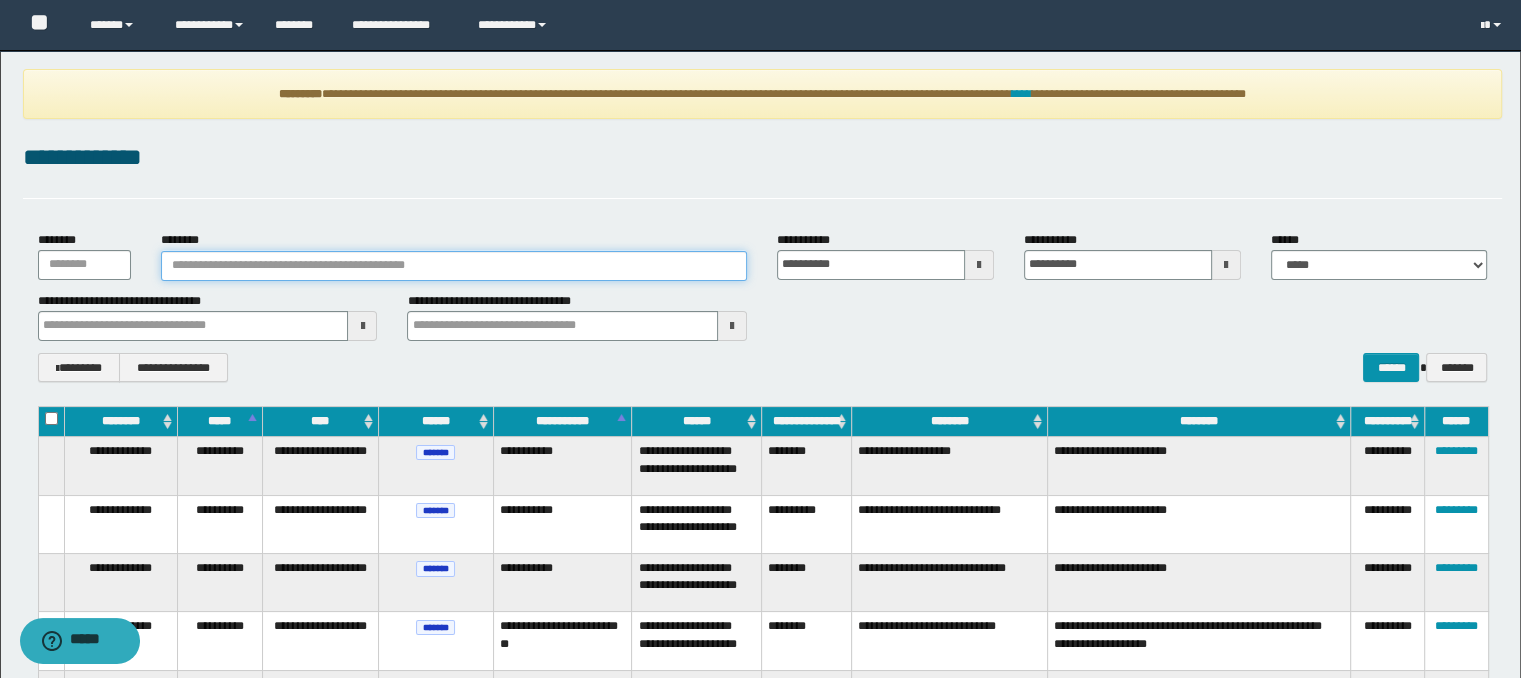 type on "**********" 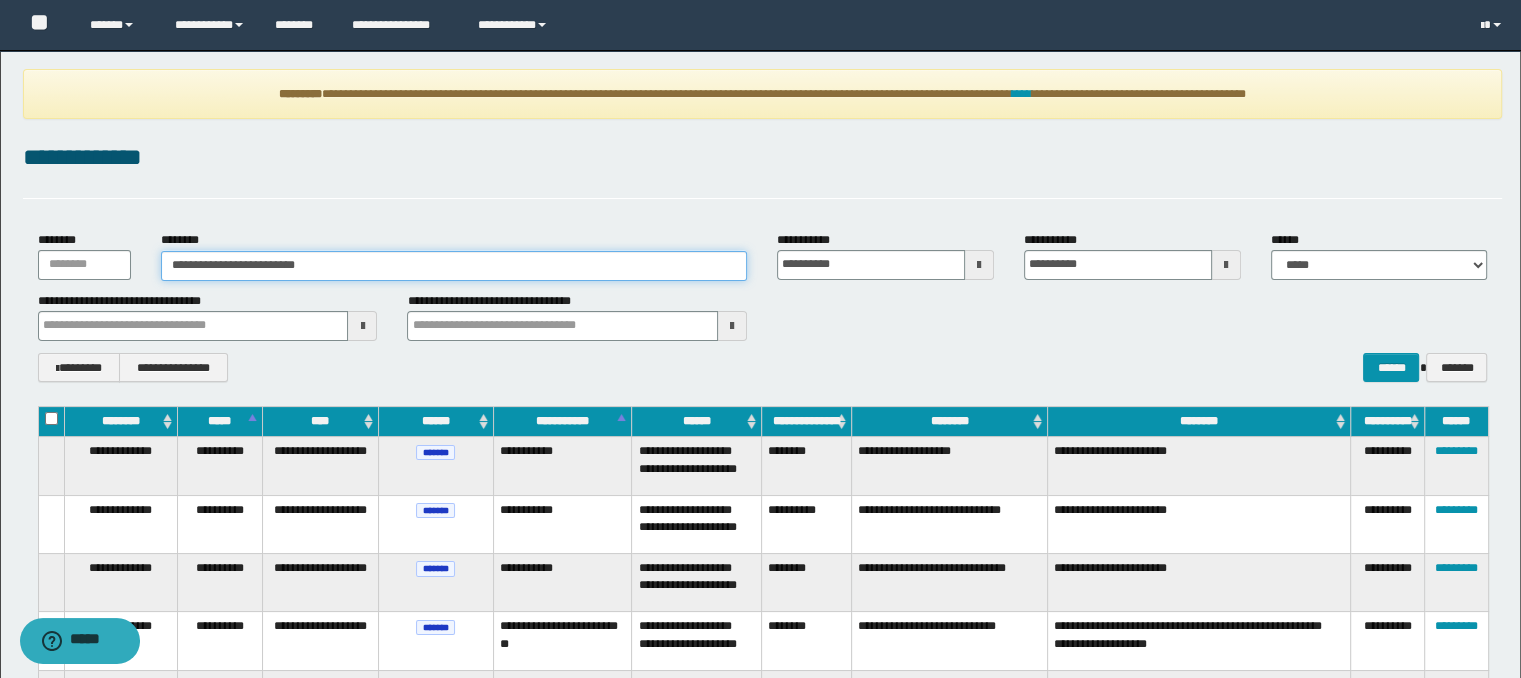 type on "**********" 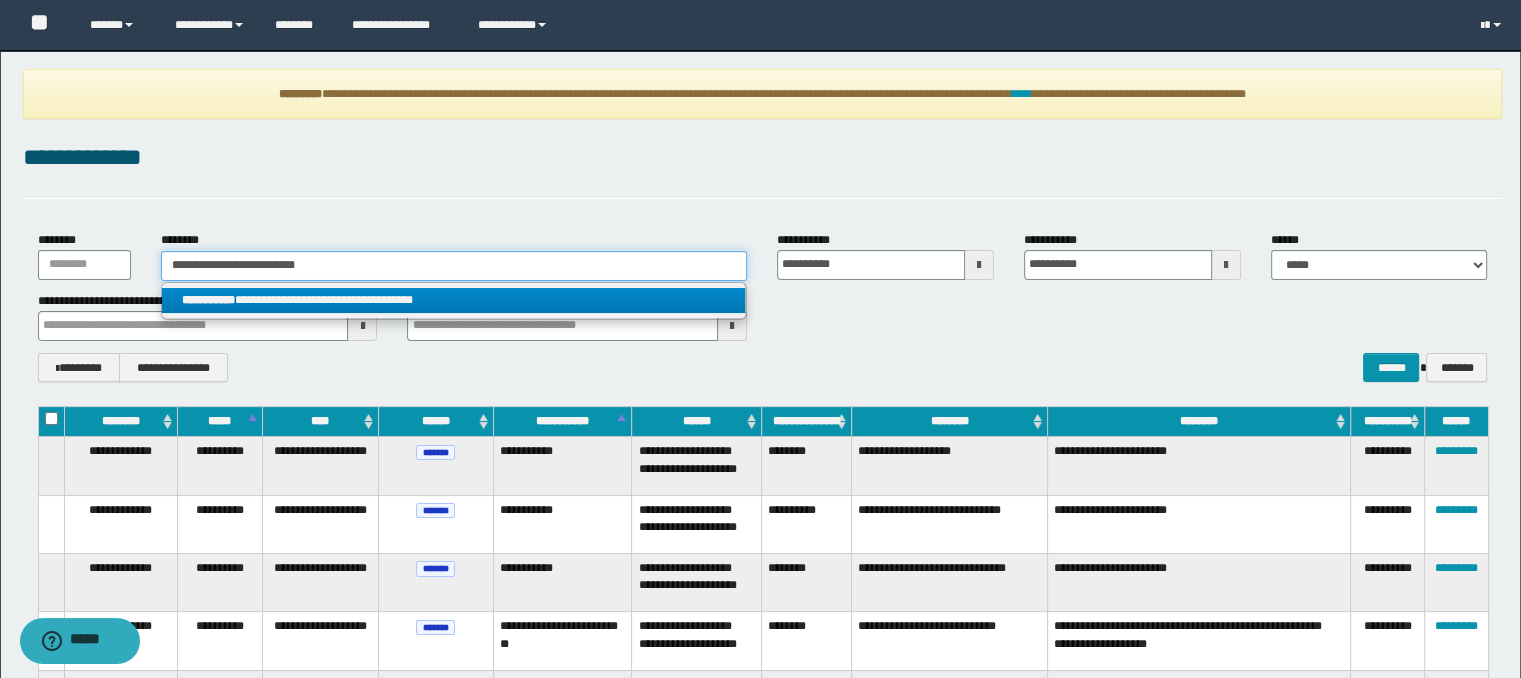 type on "**********" 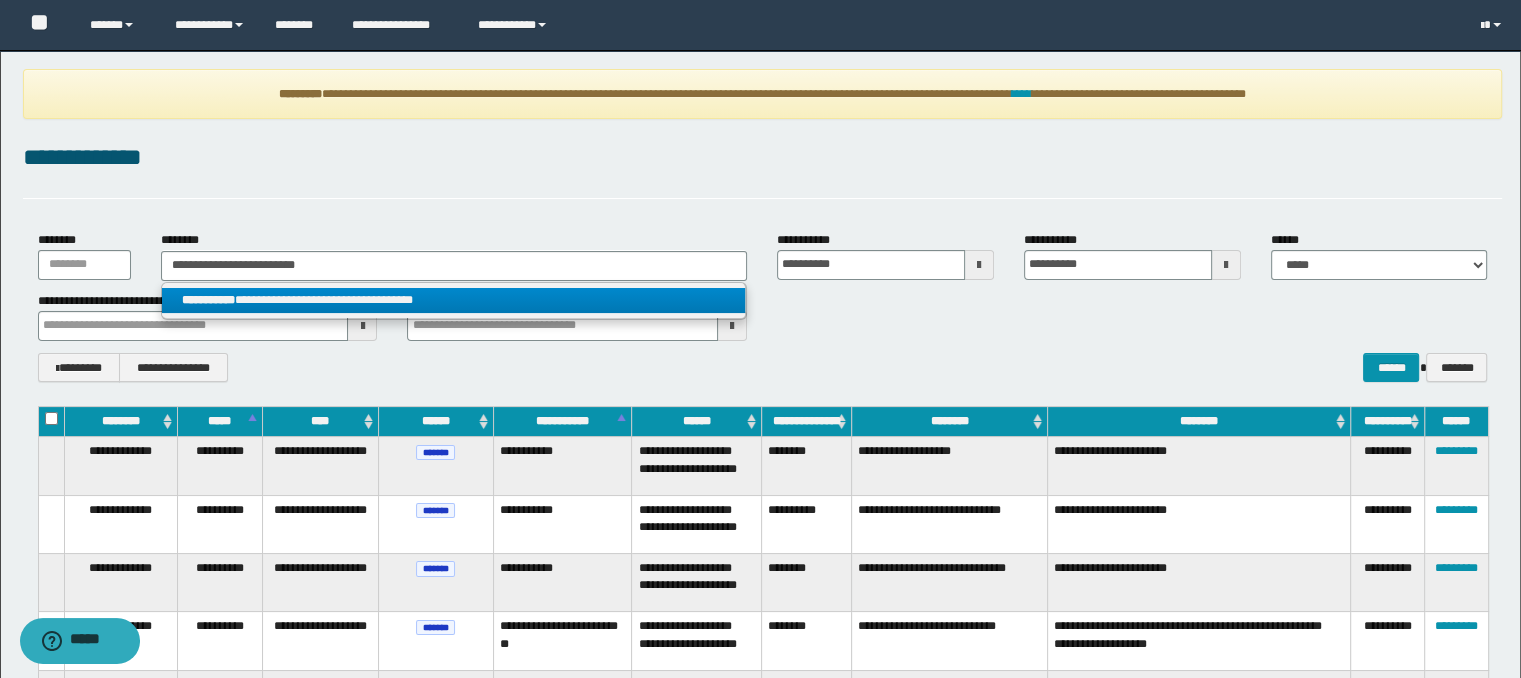 click on "**********" at bounding box center [454, 300] 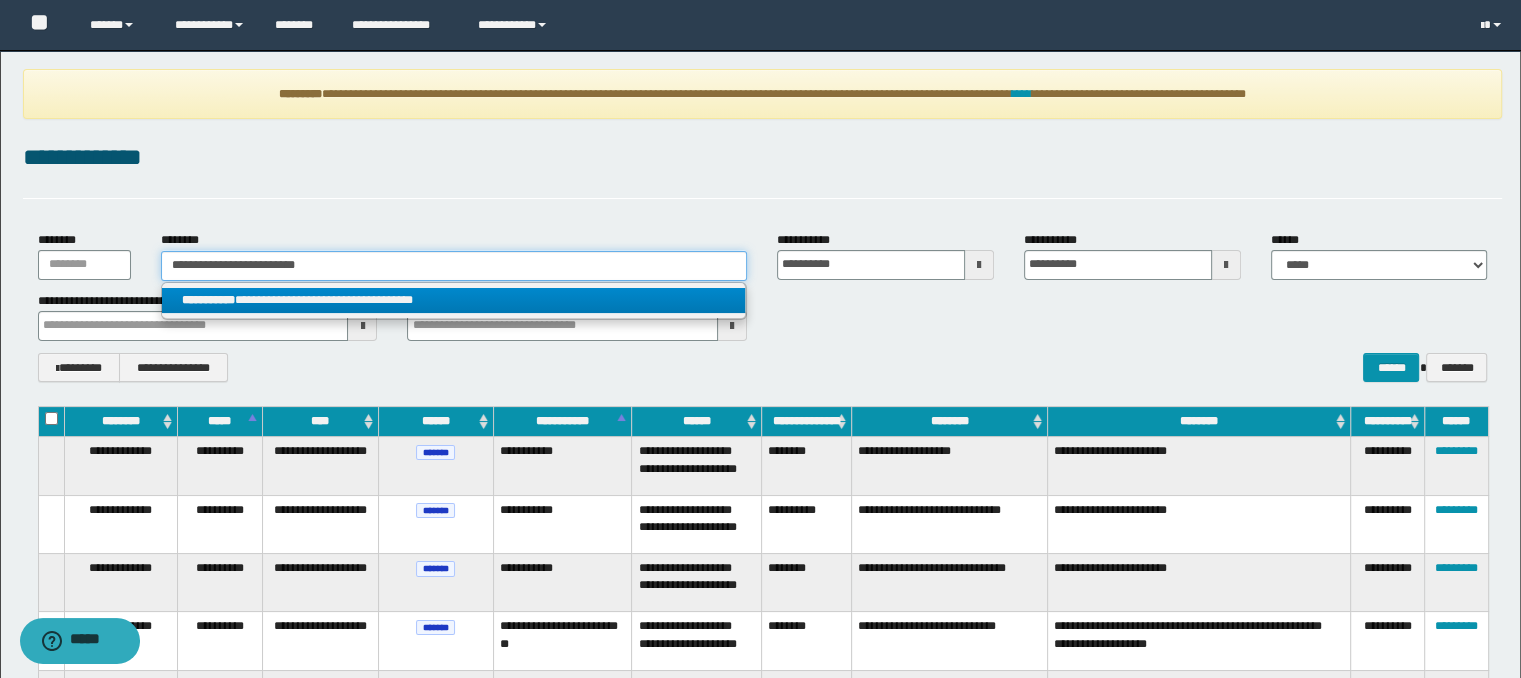 type 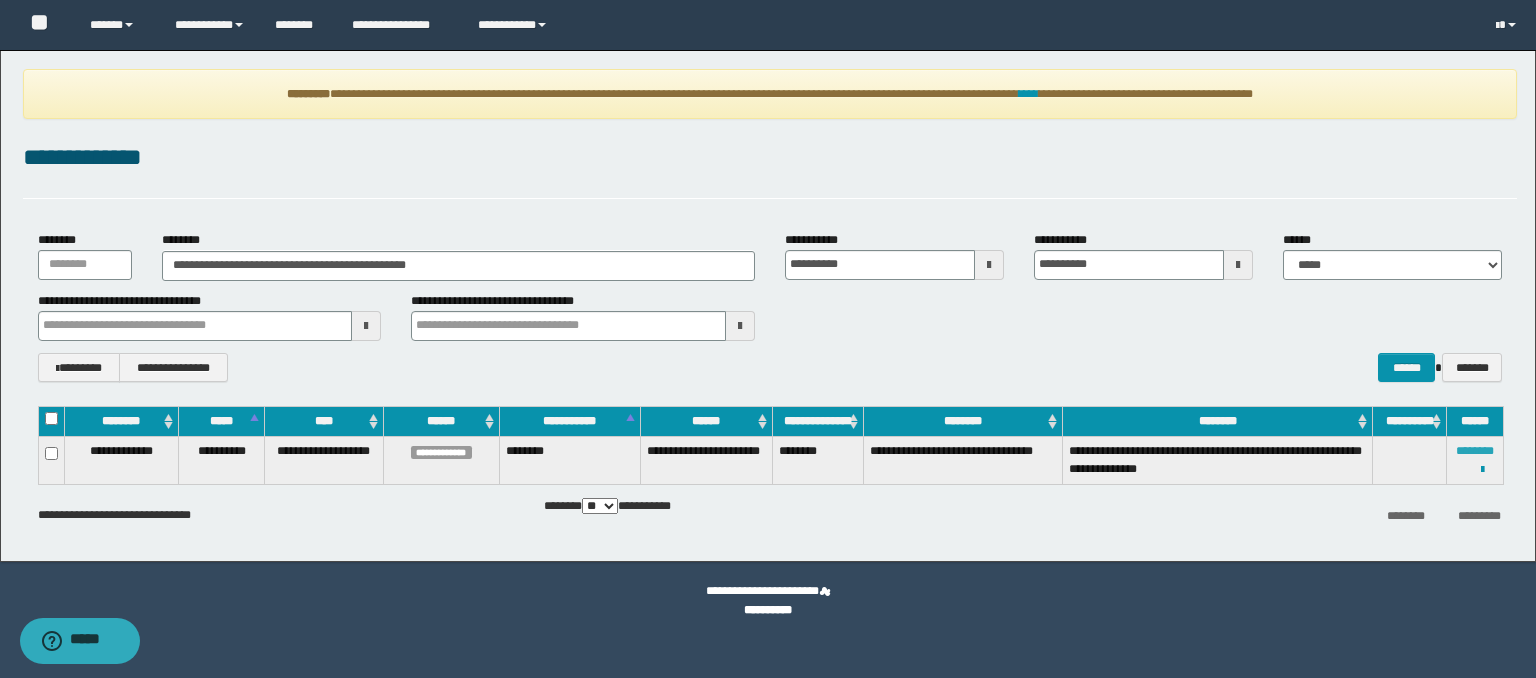 click on "********" at bounding box center [1475, 451] 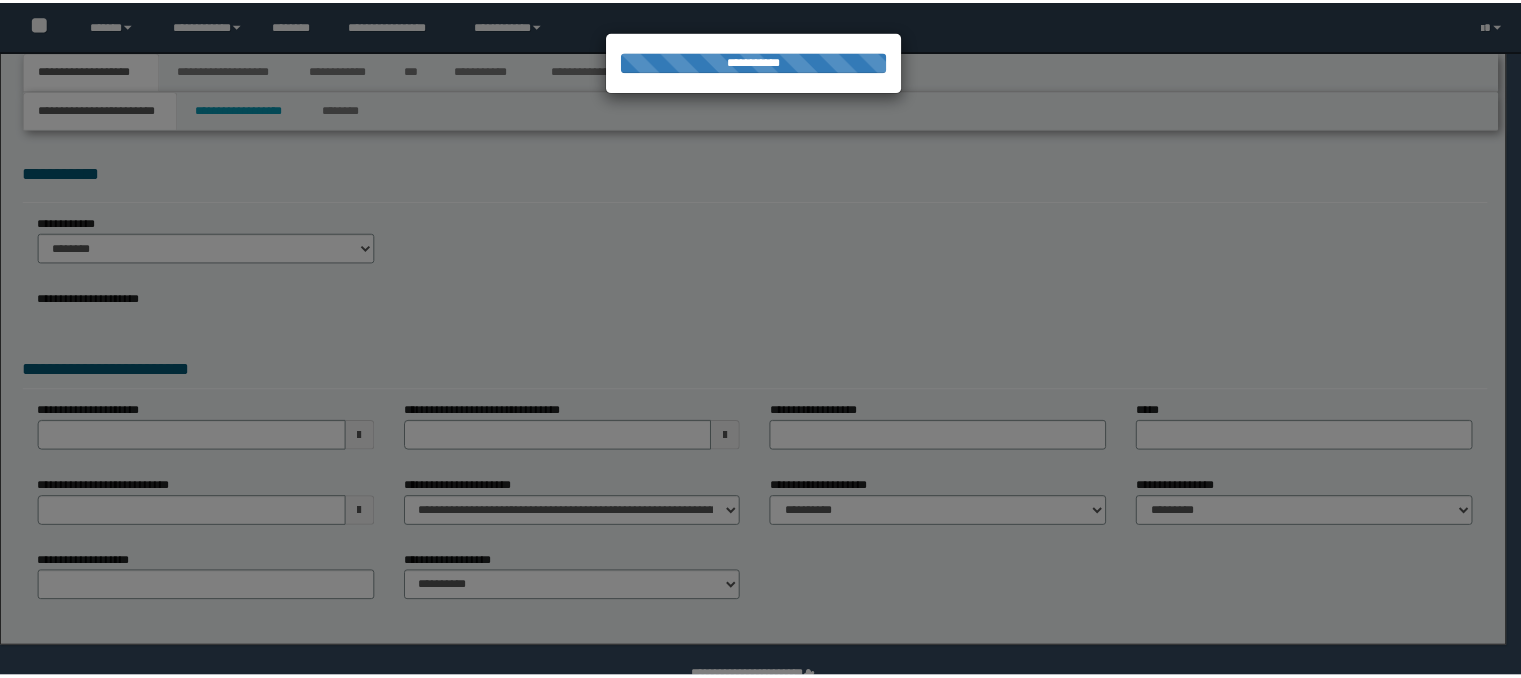 scroll, scrollTop: 0, scrollLeft: 0, axis: both 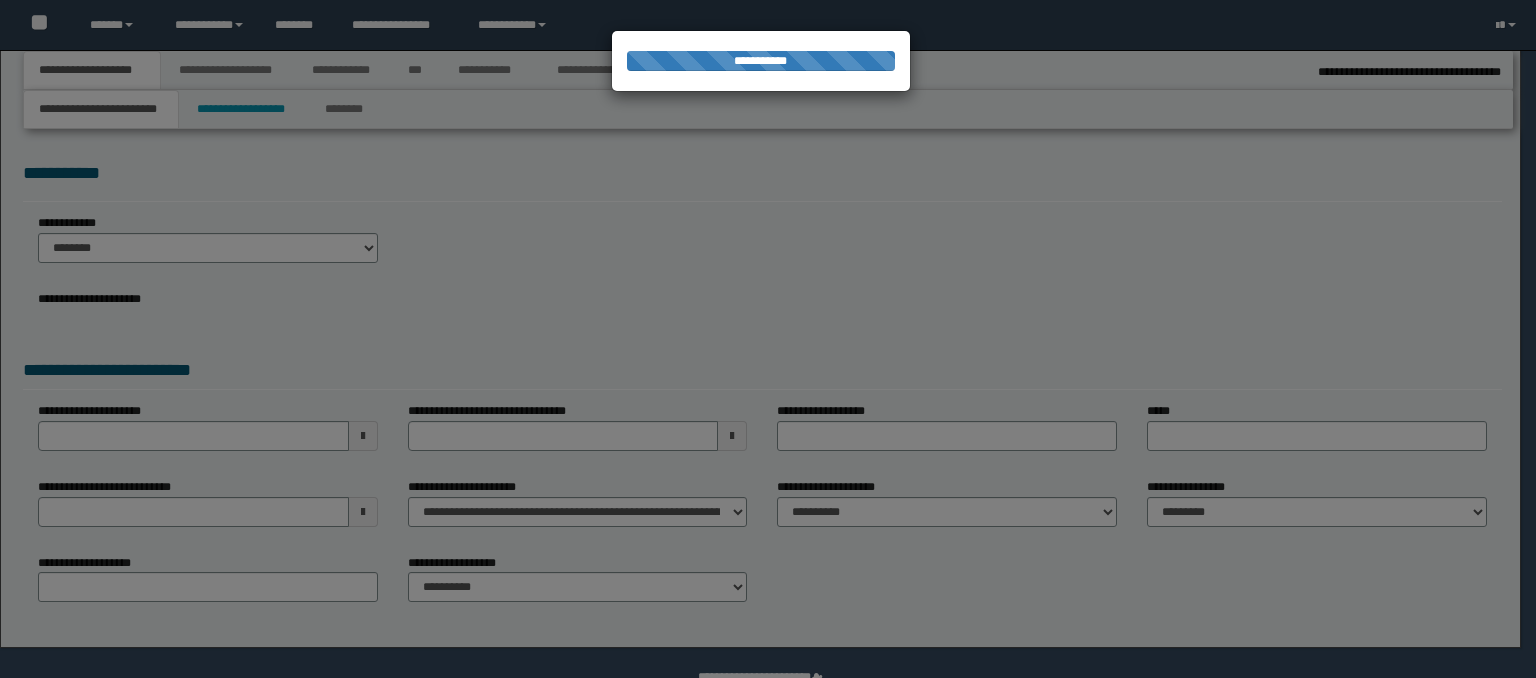select on "*" 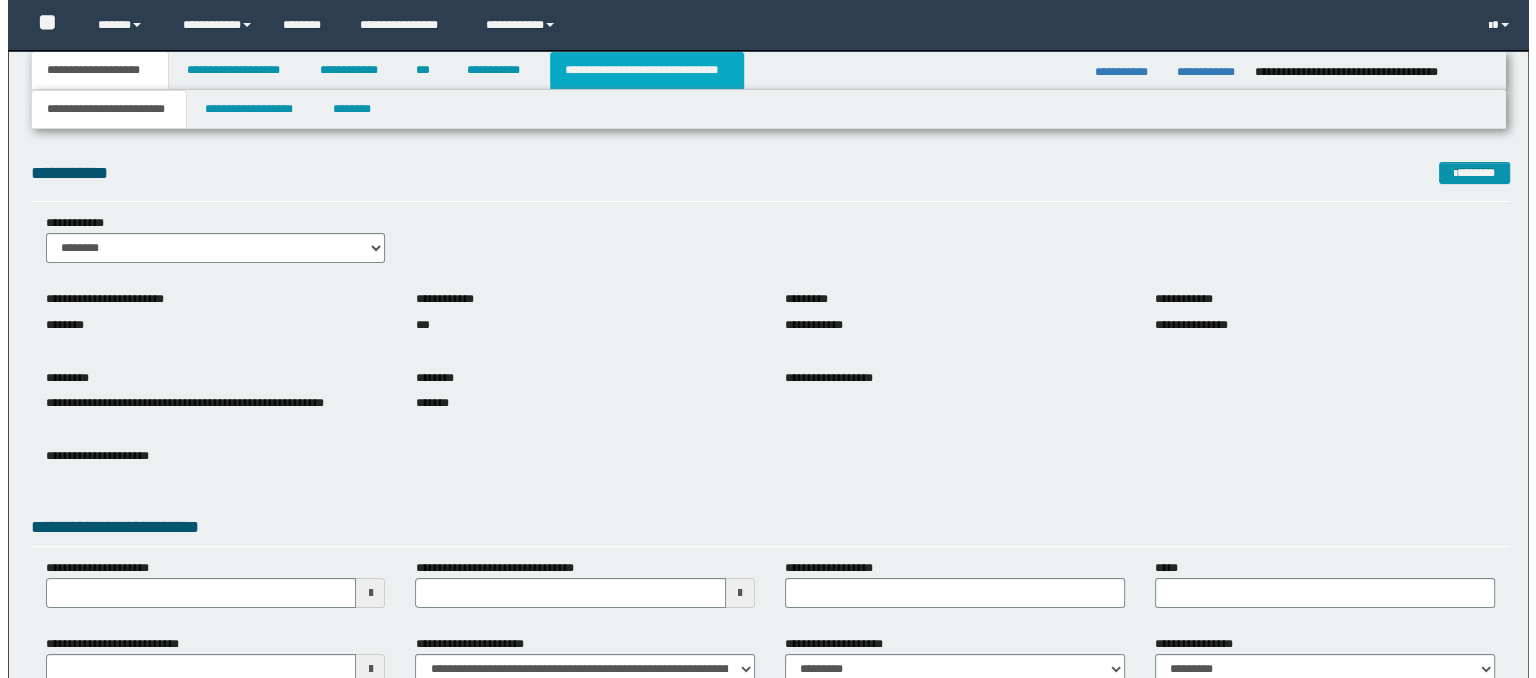scroll, scrollTop: 0, scrollLeft: 0, axis: both 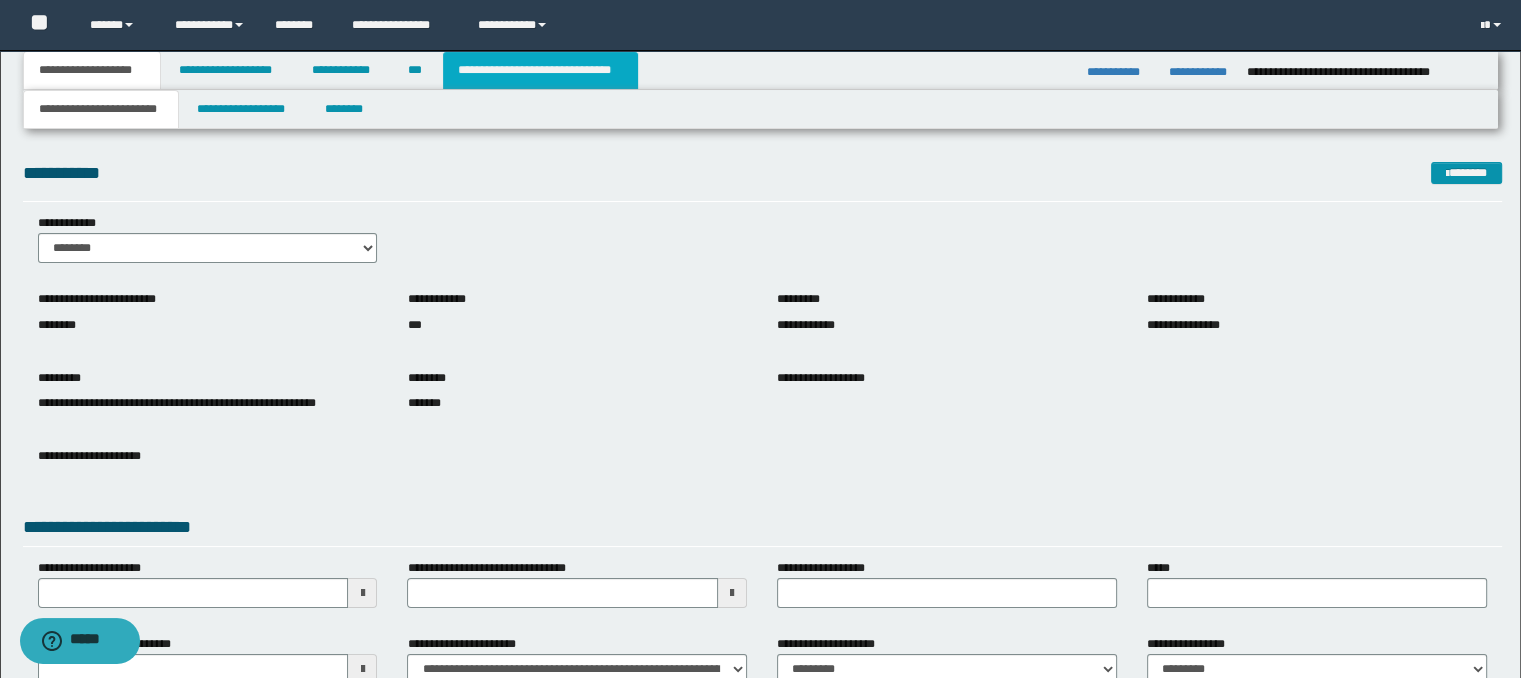 click on "**********" at bounding box center [540, 70] 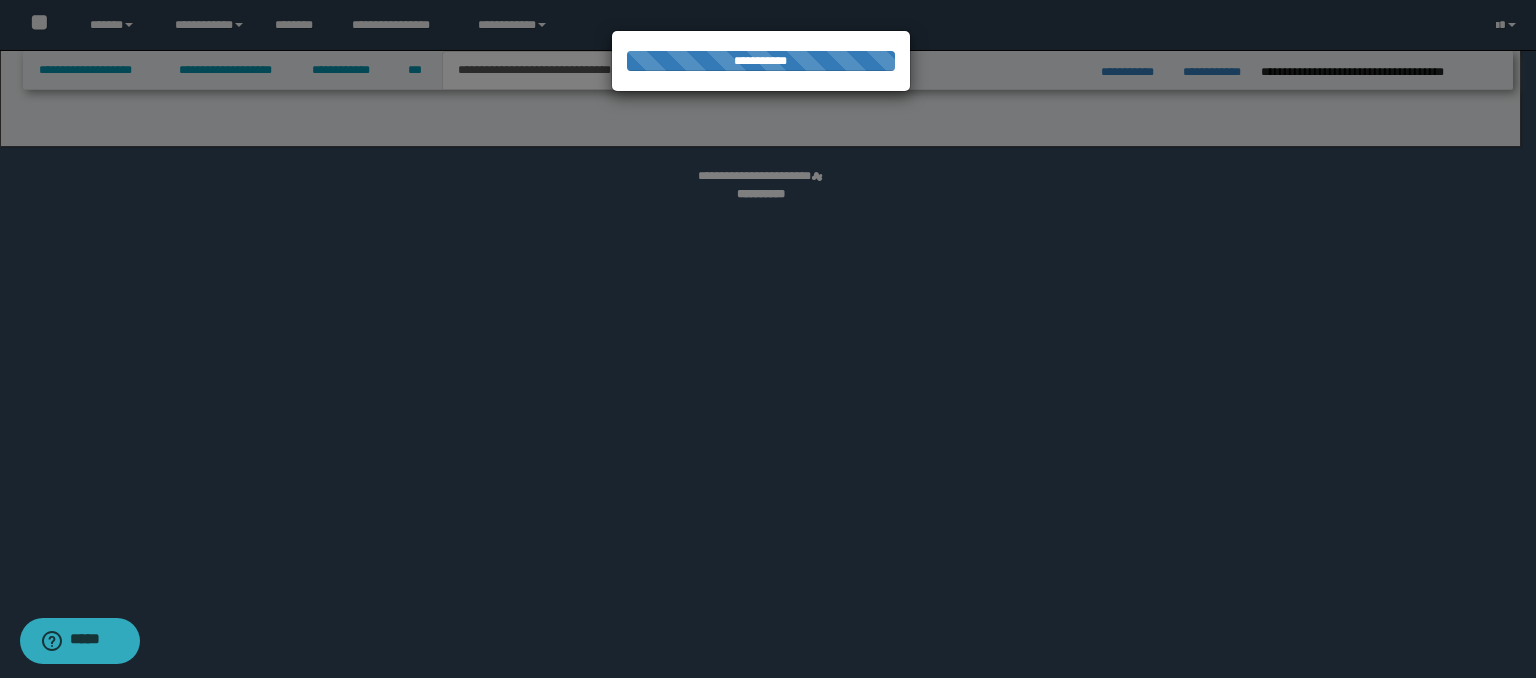 select on "*" 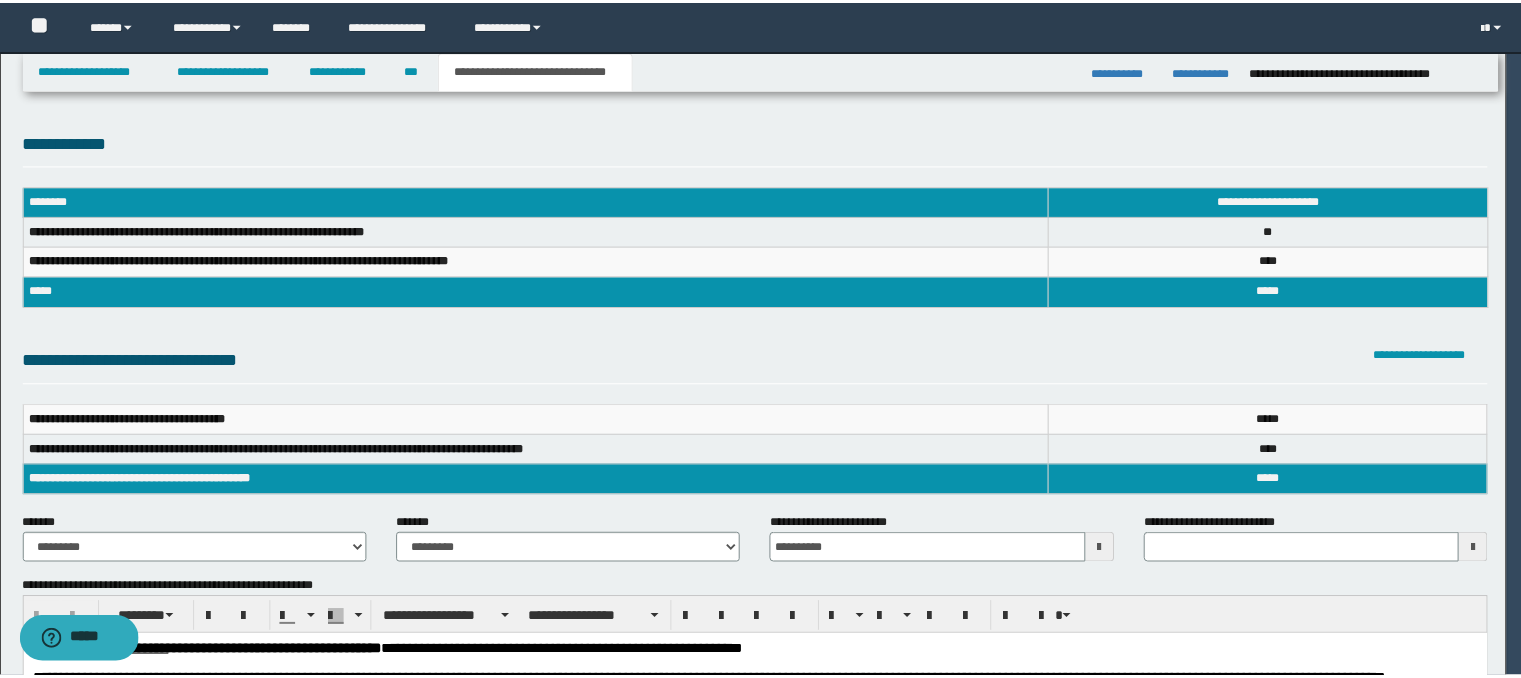 scroll, scrollTop: 0, scrollLeft: 0, axis: both 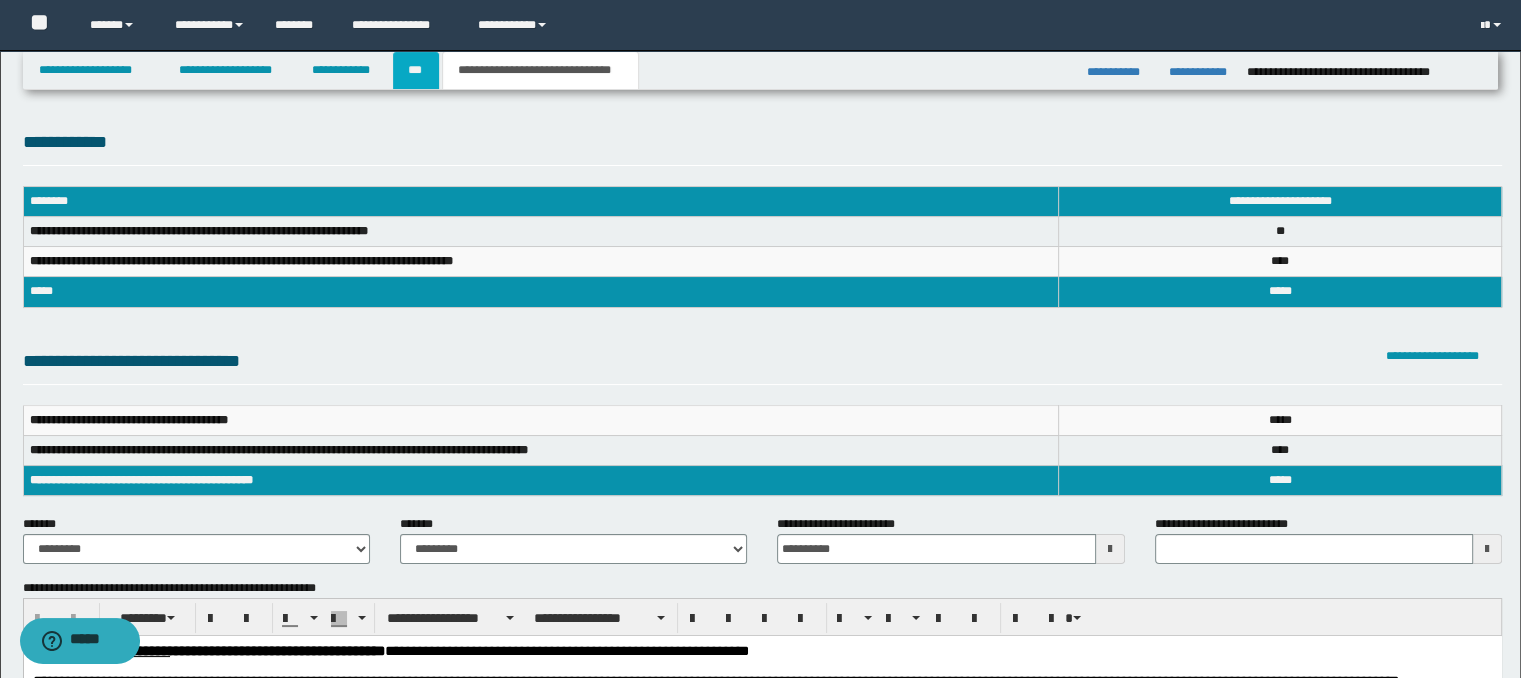 click on "***" at bounding box center [416, 70] 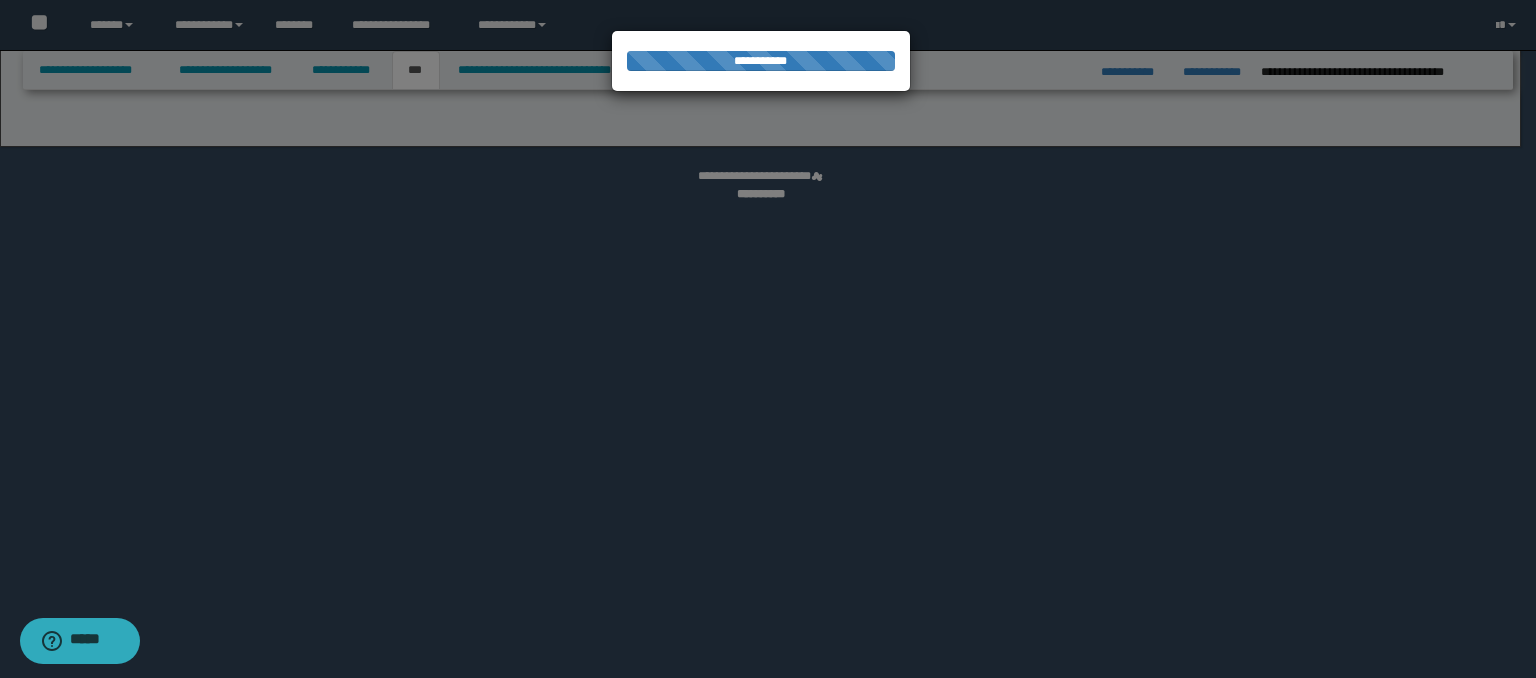 select on "*" 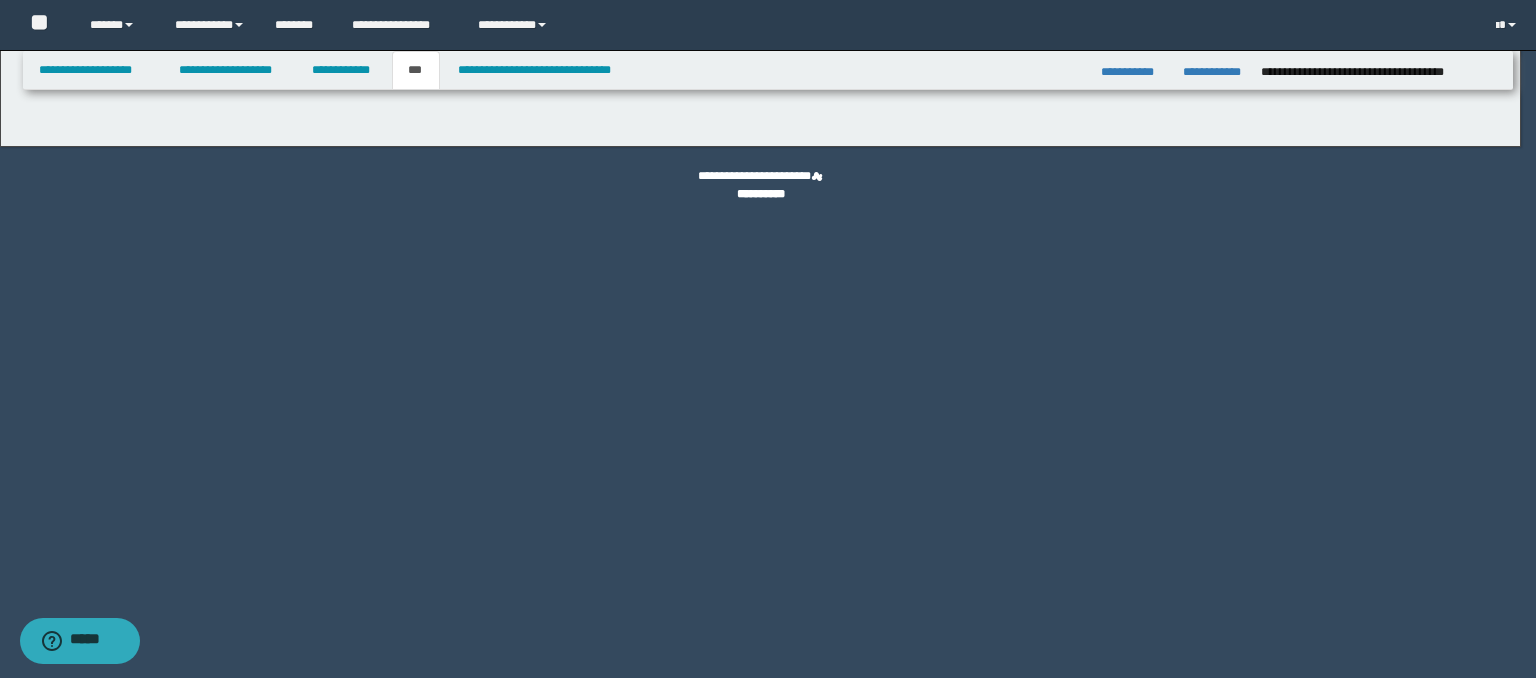 select on "*" 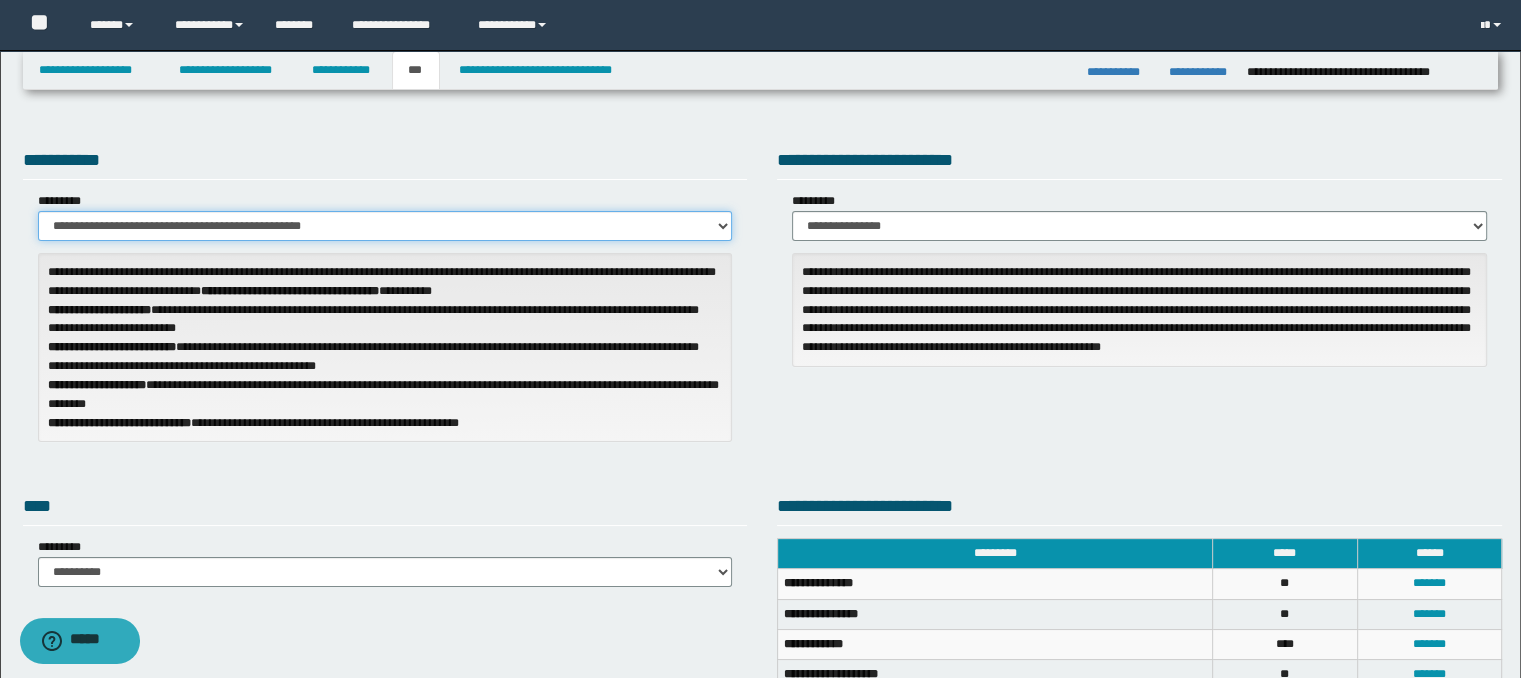 click on "**********" at bounding box center [385, 226] 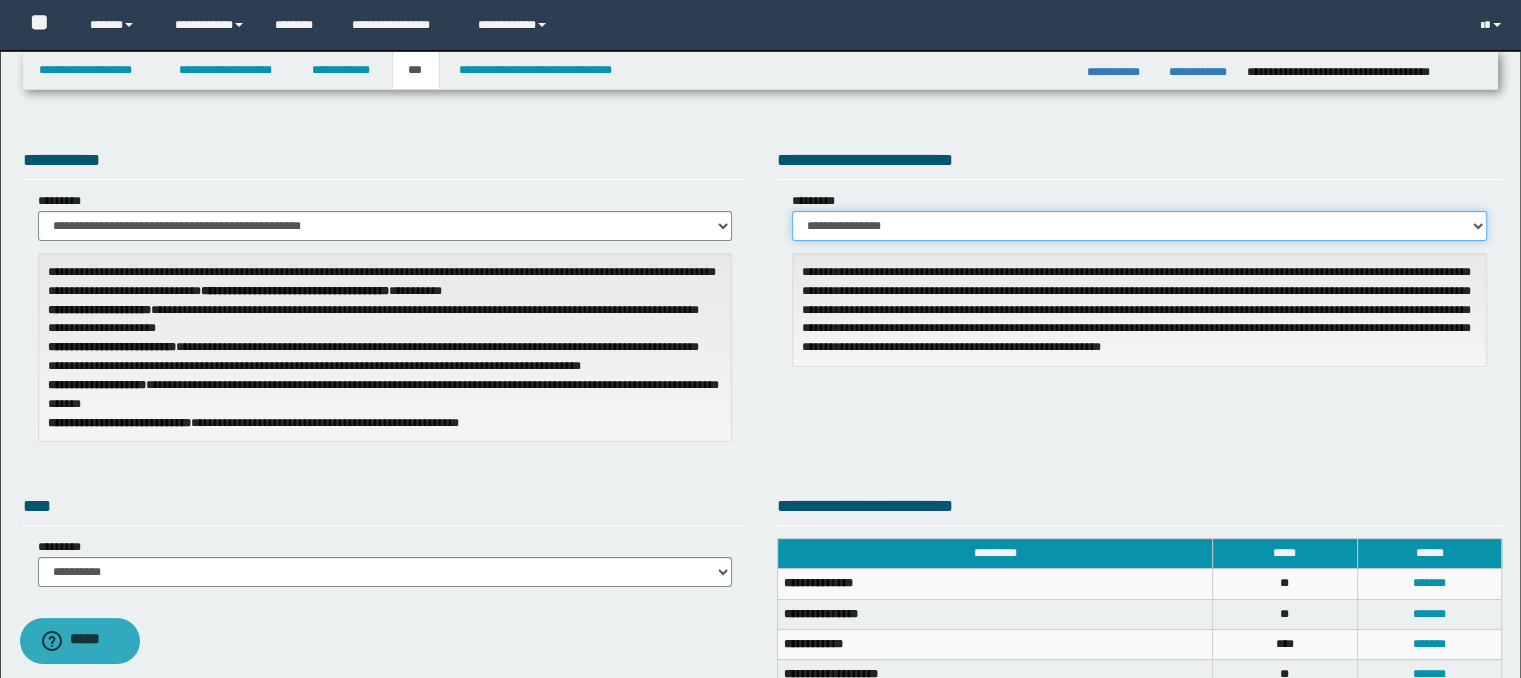 click on "**********" at bounding box center (1139, 226) 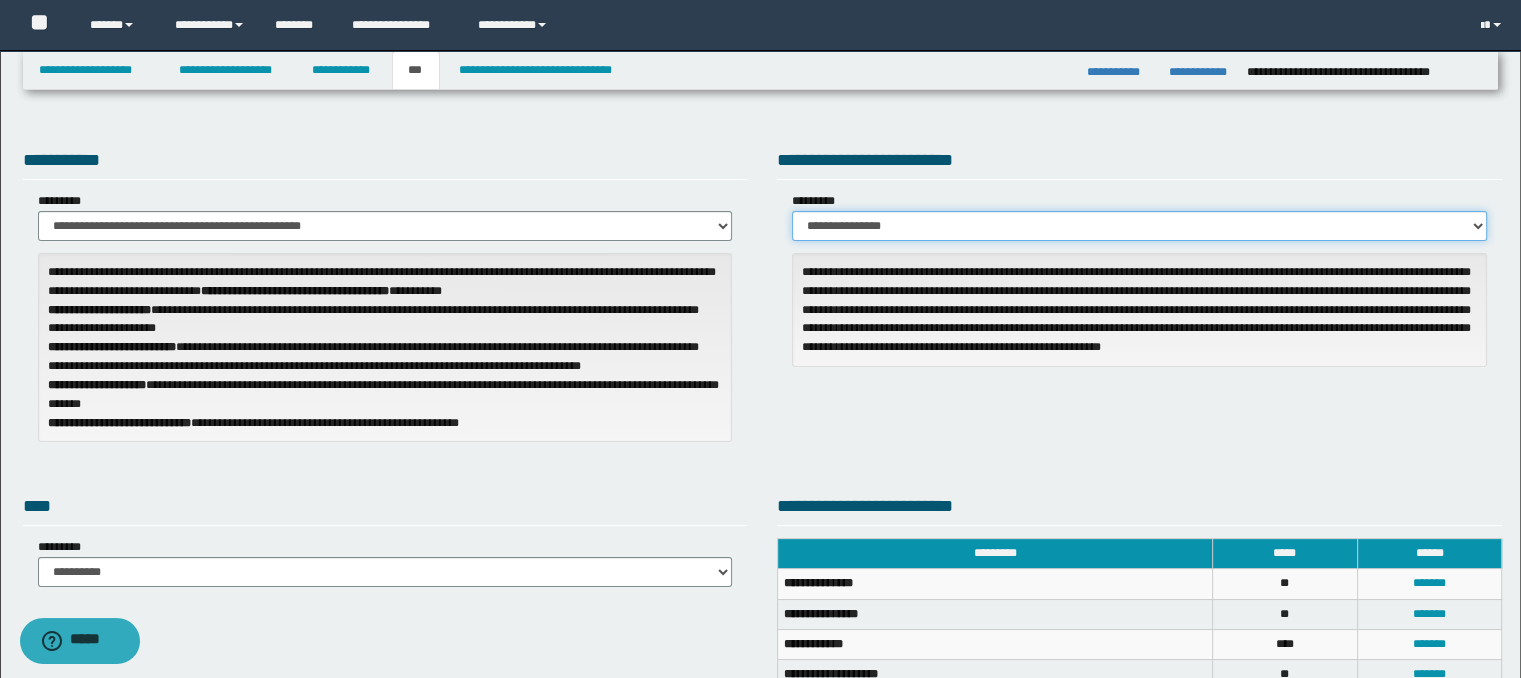 select on "*" 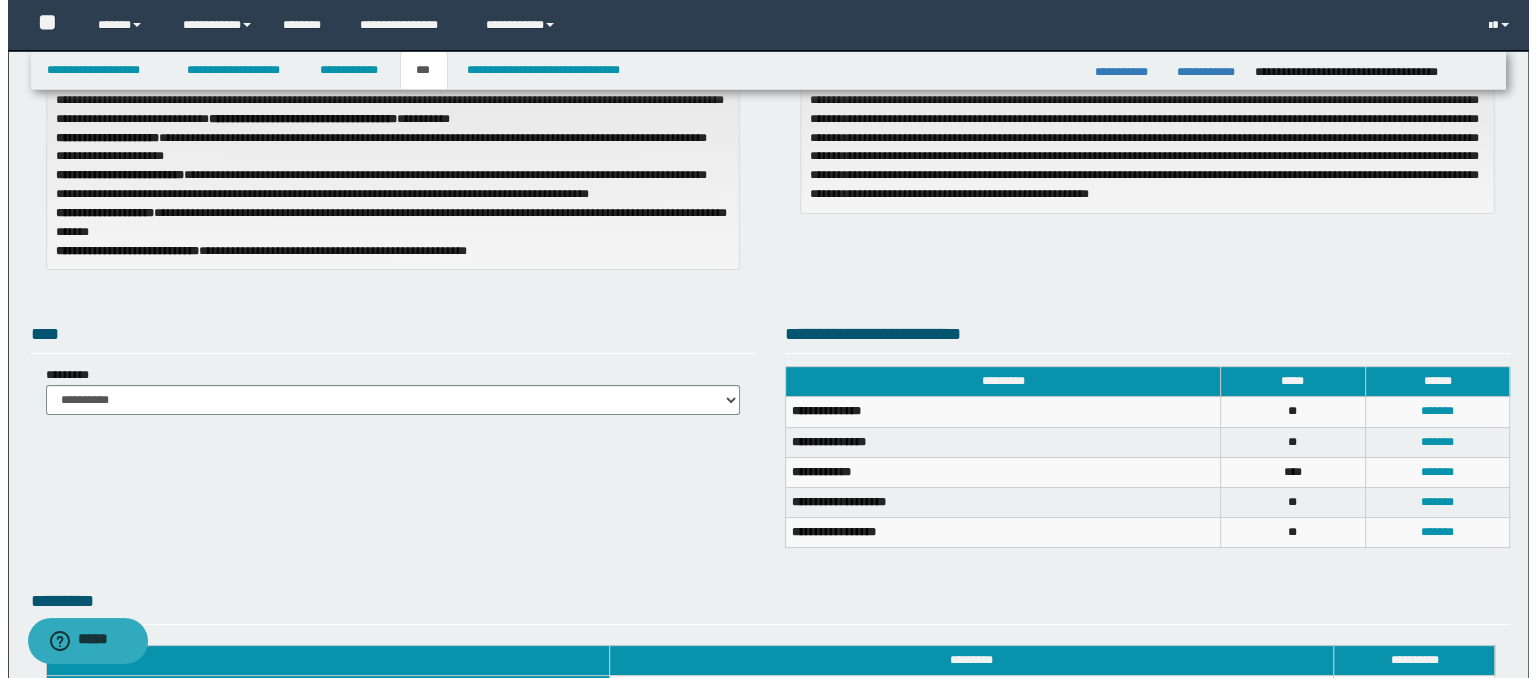 scroll, scrollTop: 200, scrollLeft: 0, axis: vertical 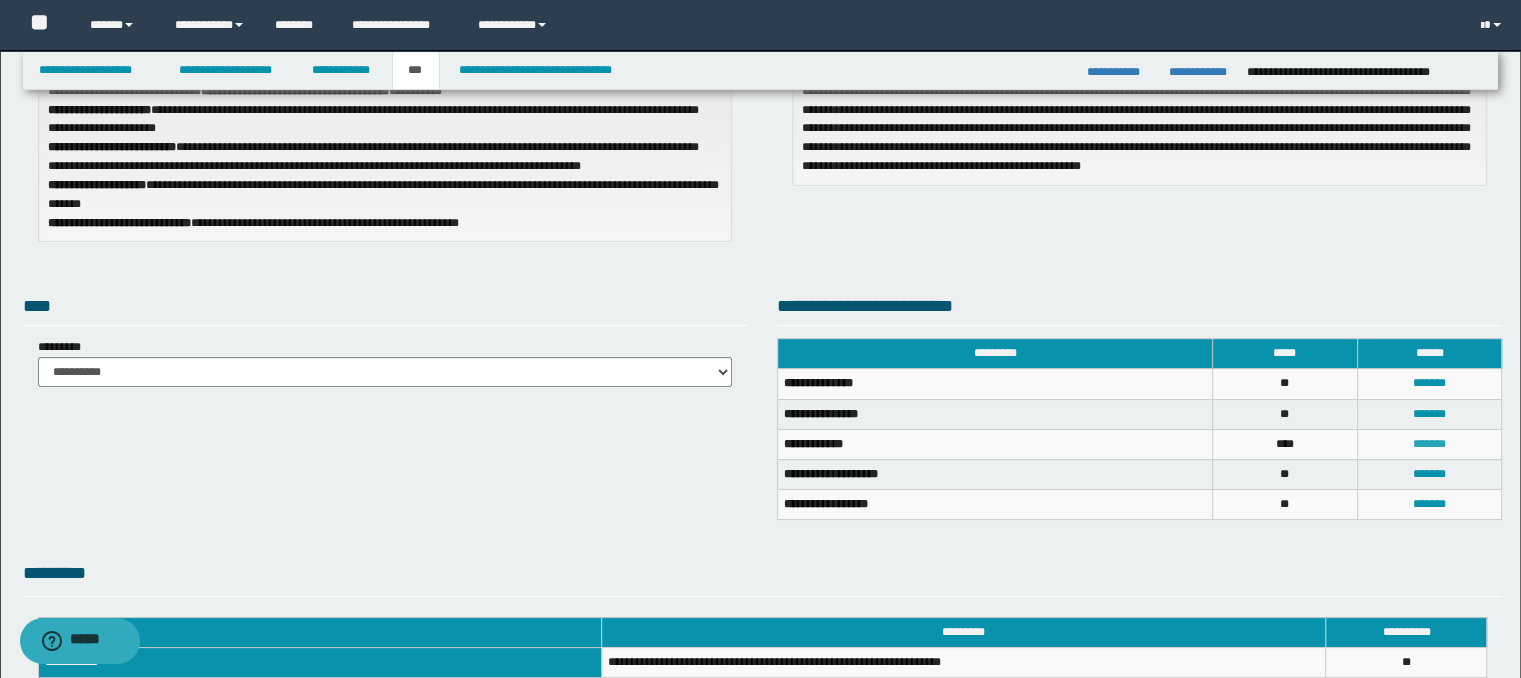 click on "*******" at bounding box center [1429, 444] 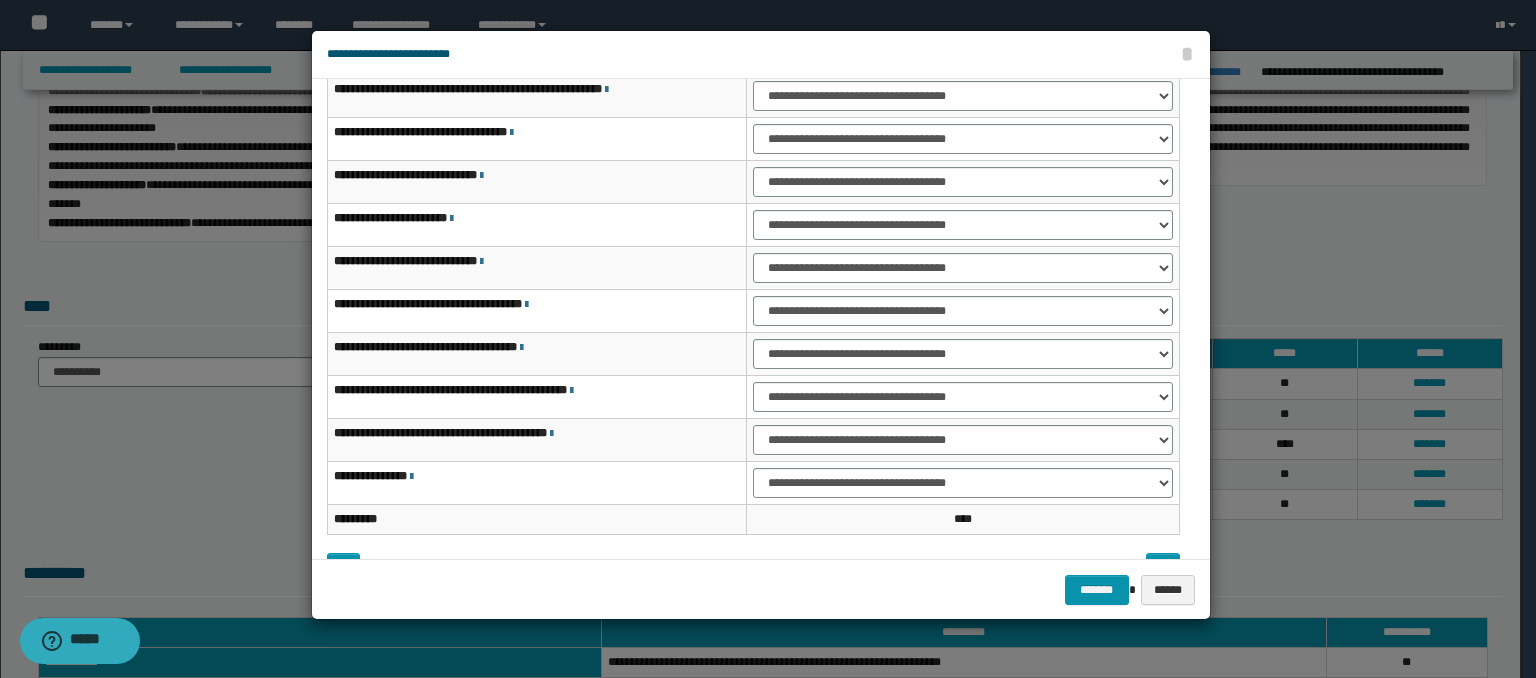 scroll, scrollTop: 118, scrollLeft: 0, axis: vertical 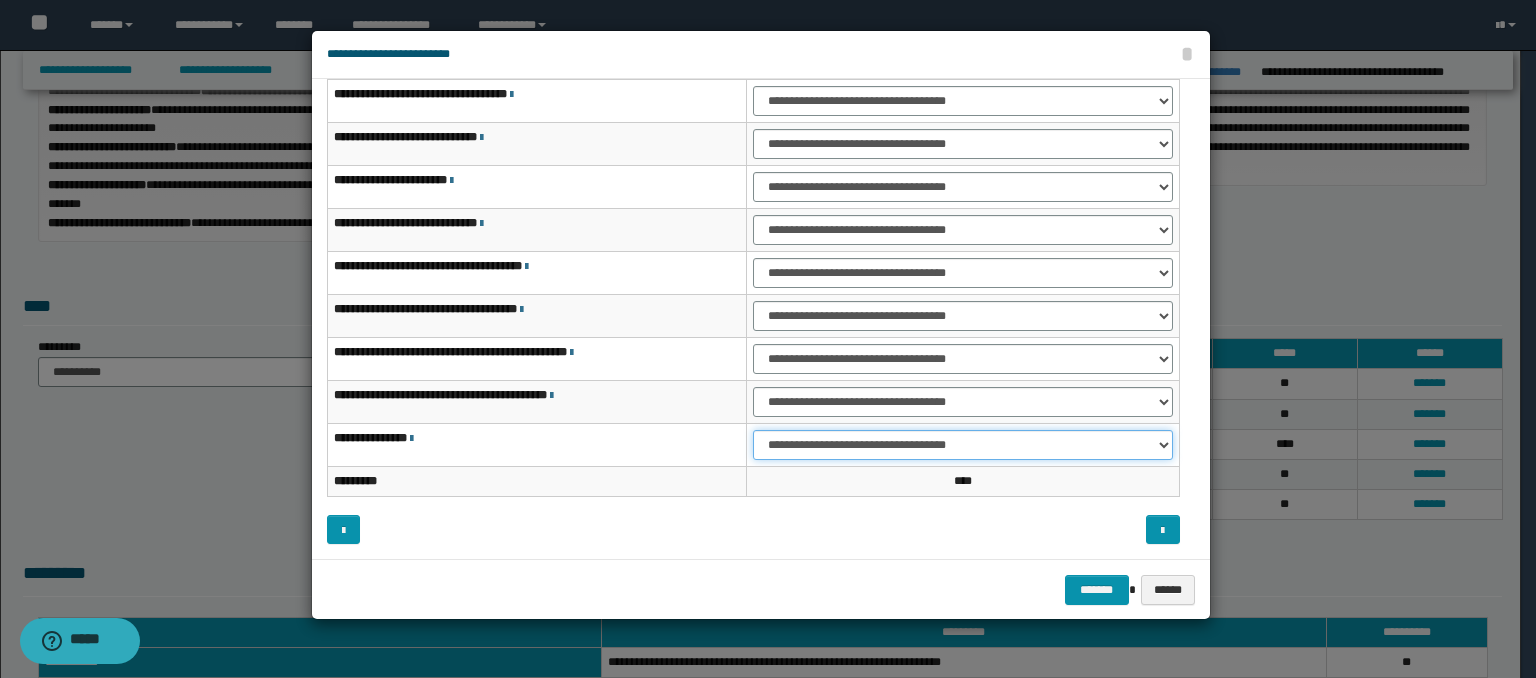 click on "**********" at bounding box center [963, 445] 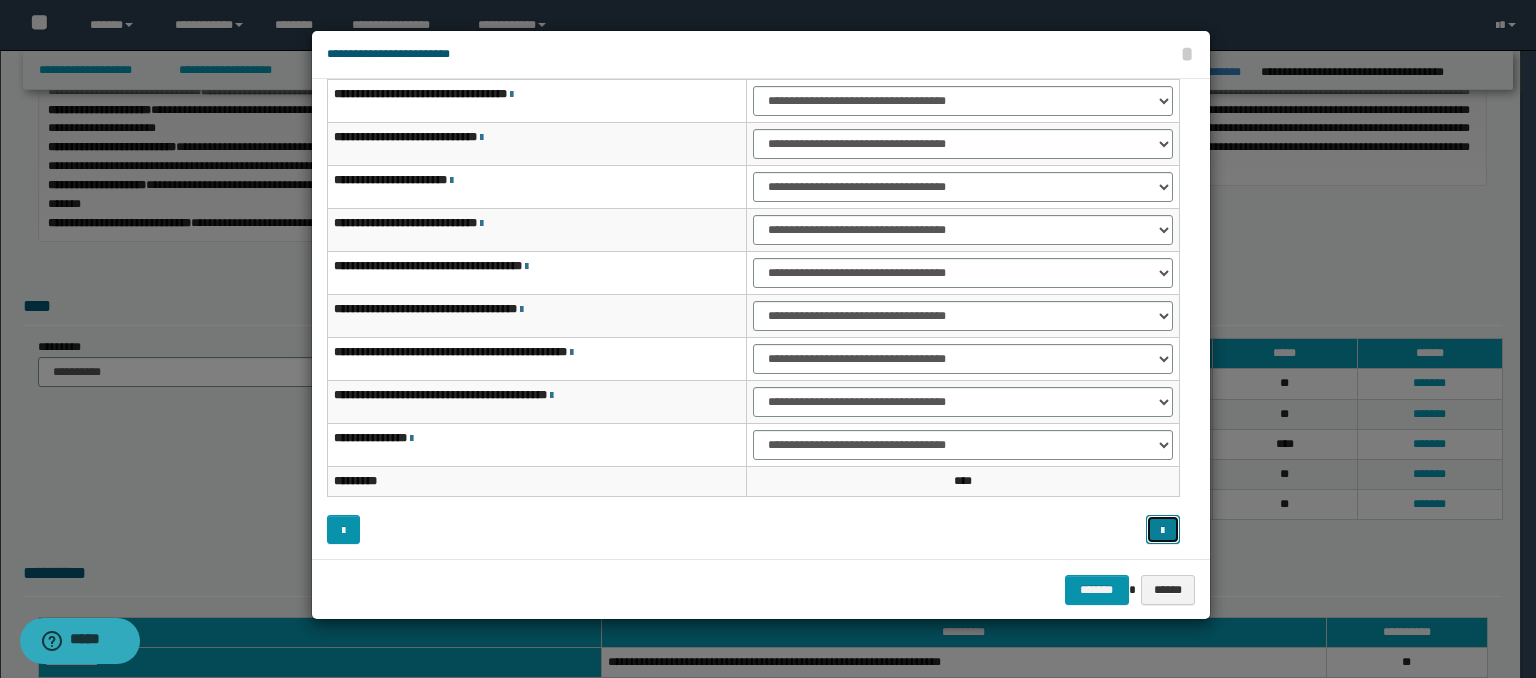 click at bounding box center [1162, 531] 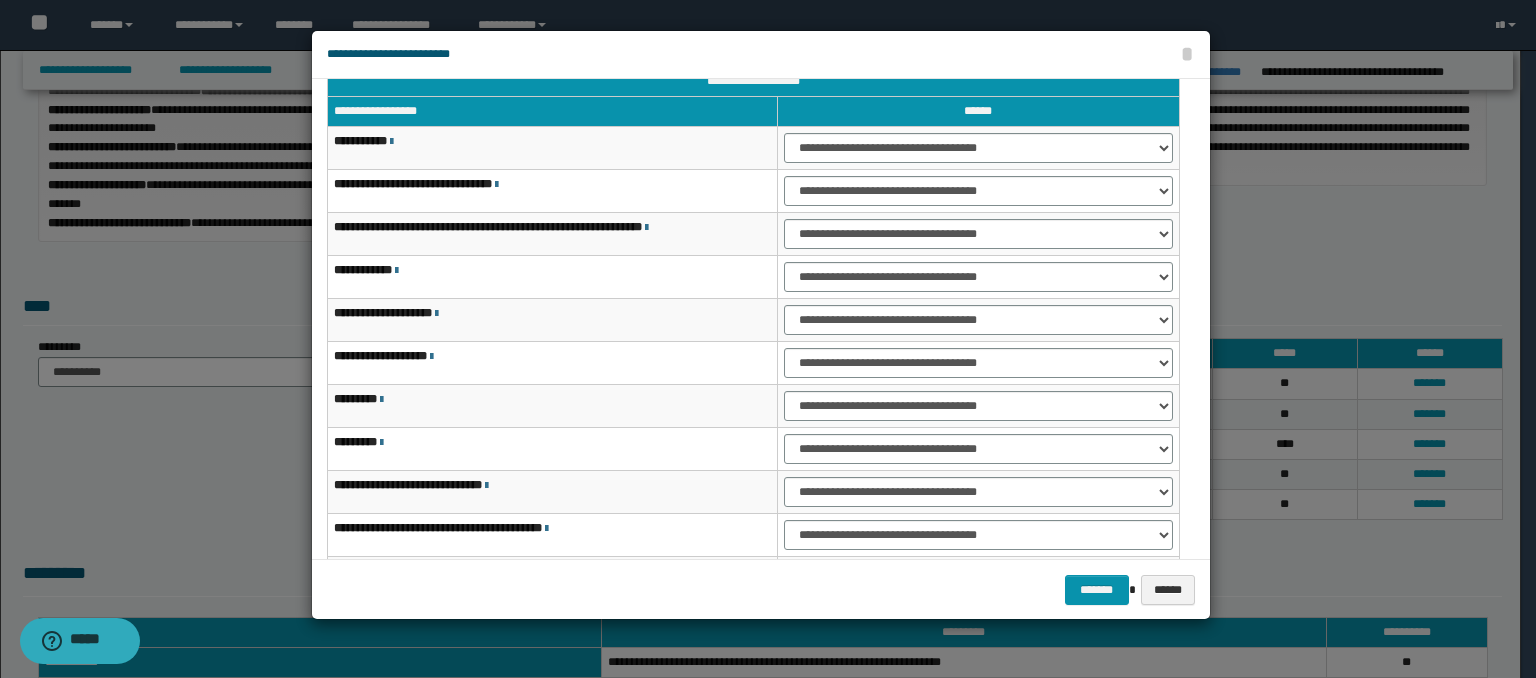 scroll, scrollTop: 0, scrollLeft: 0, axis: both 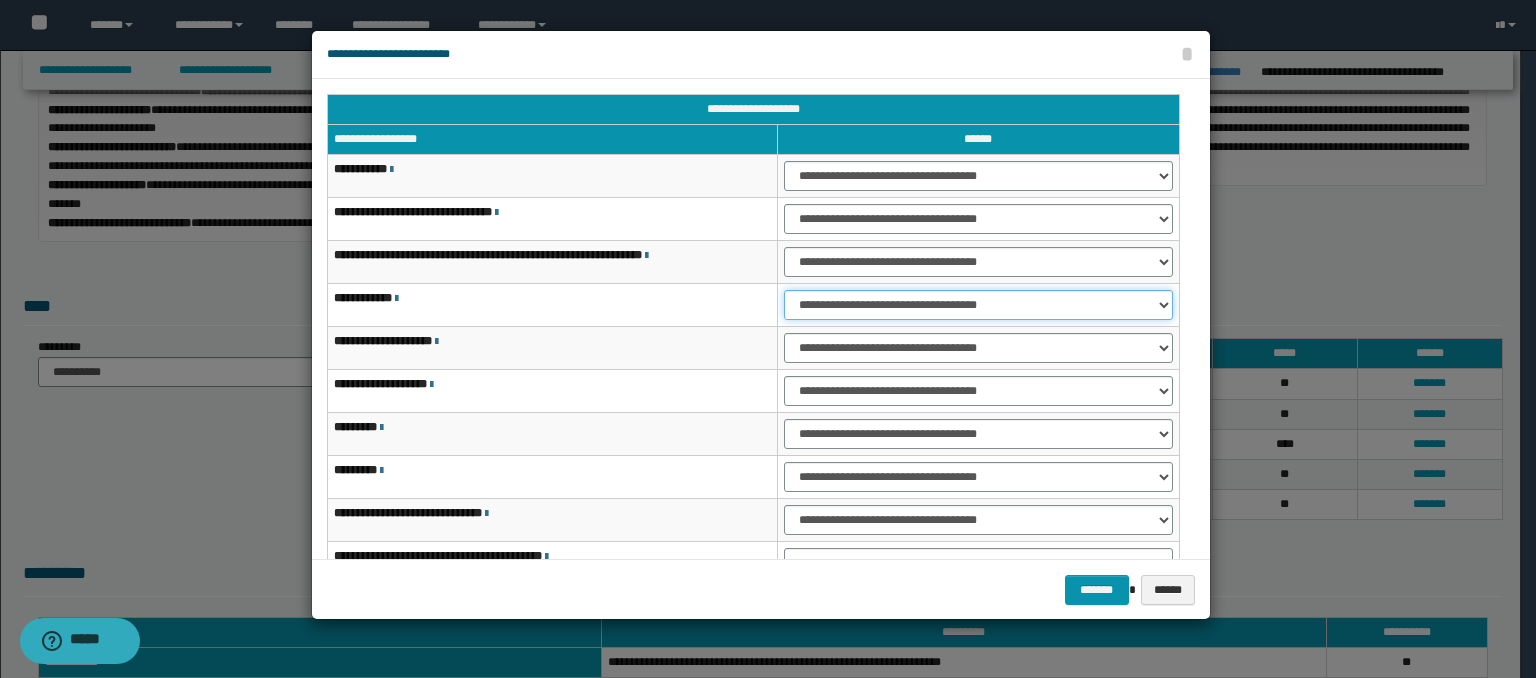 drag, startPoint x: 804, startPoint y: 310, endPoint x: 798, endPoint y: 354, distance: 44.407207 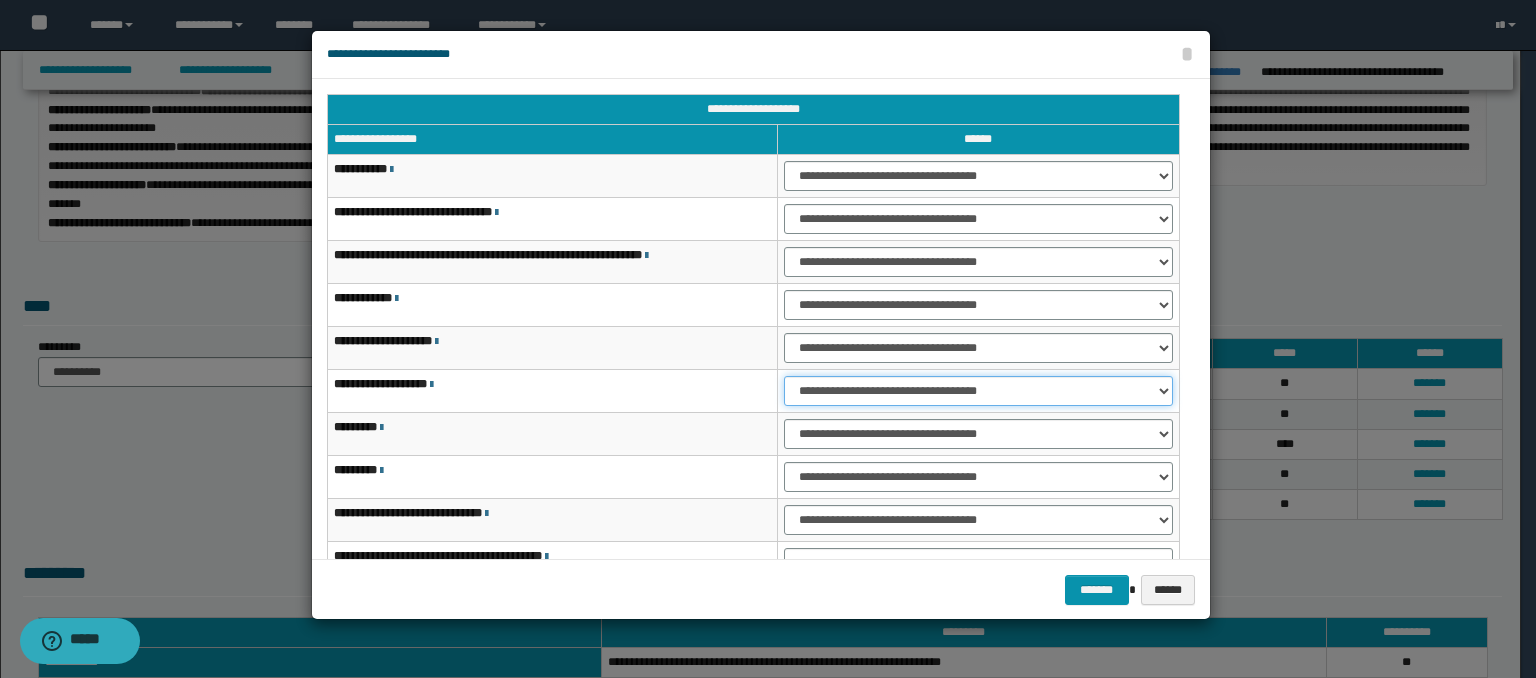 drag, startPoint x: 797, startPoint y: 391, endPoint x: 798, endPoint y: 435, distance: 44.011364 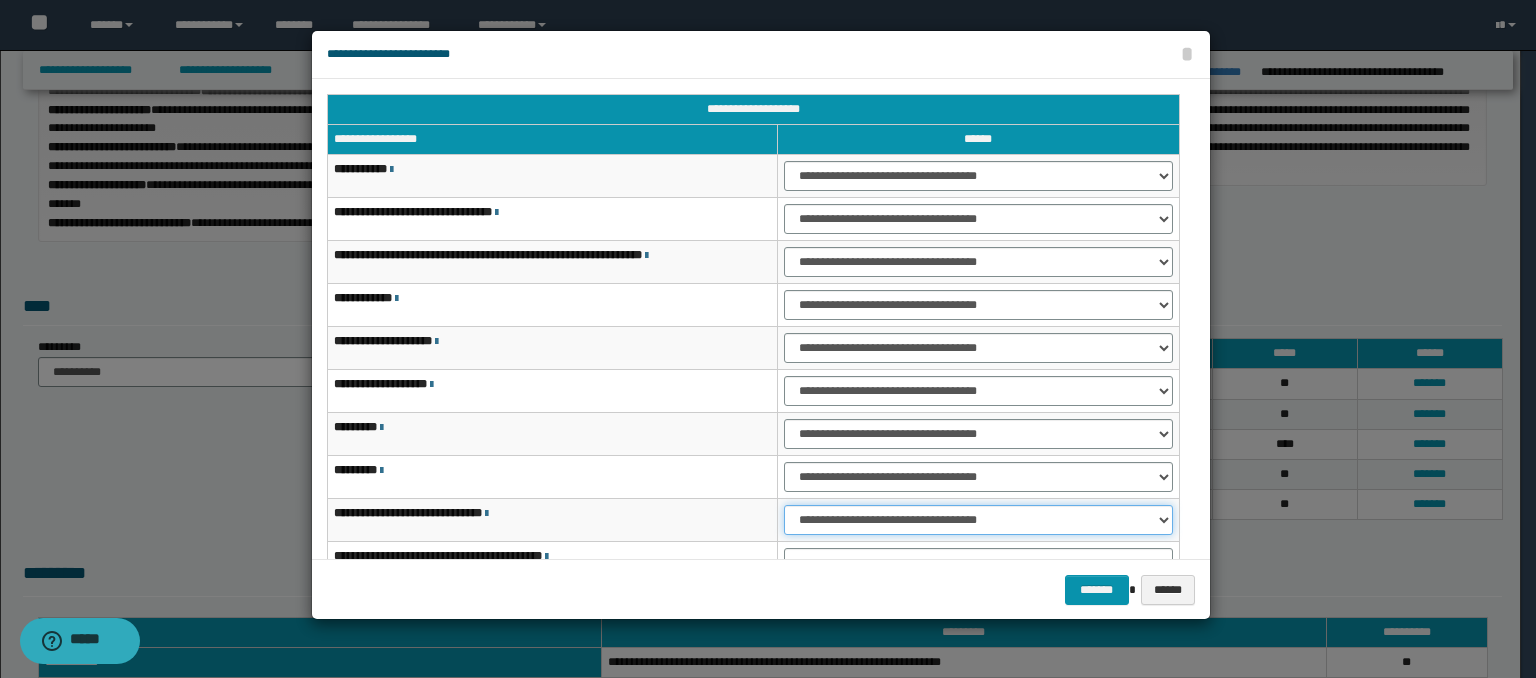 click on "**********" at bounding box center (978, 520) 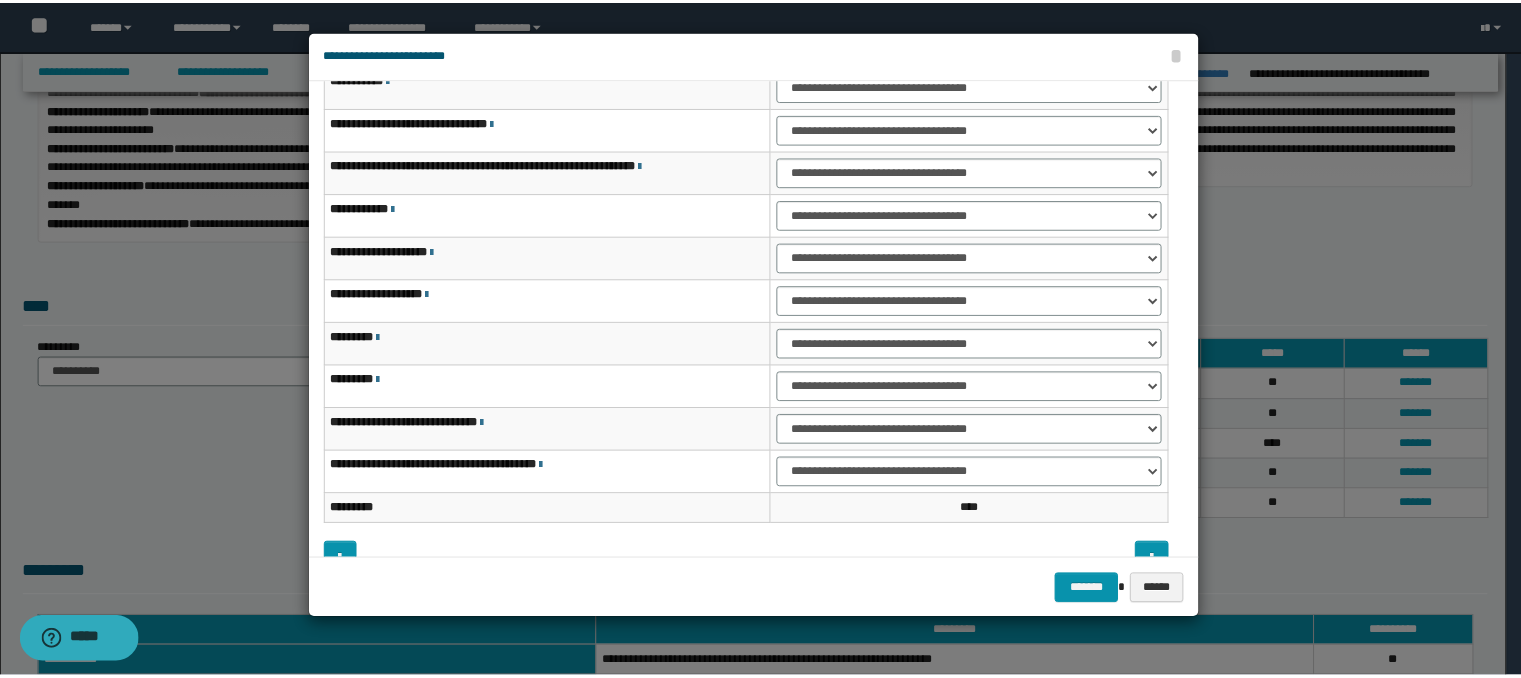 scroll, scrollTop: 118, scrollLeft: 0, axis: vertical 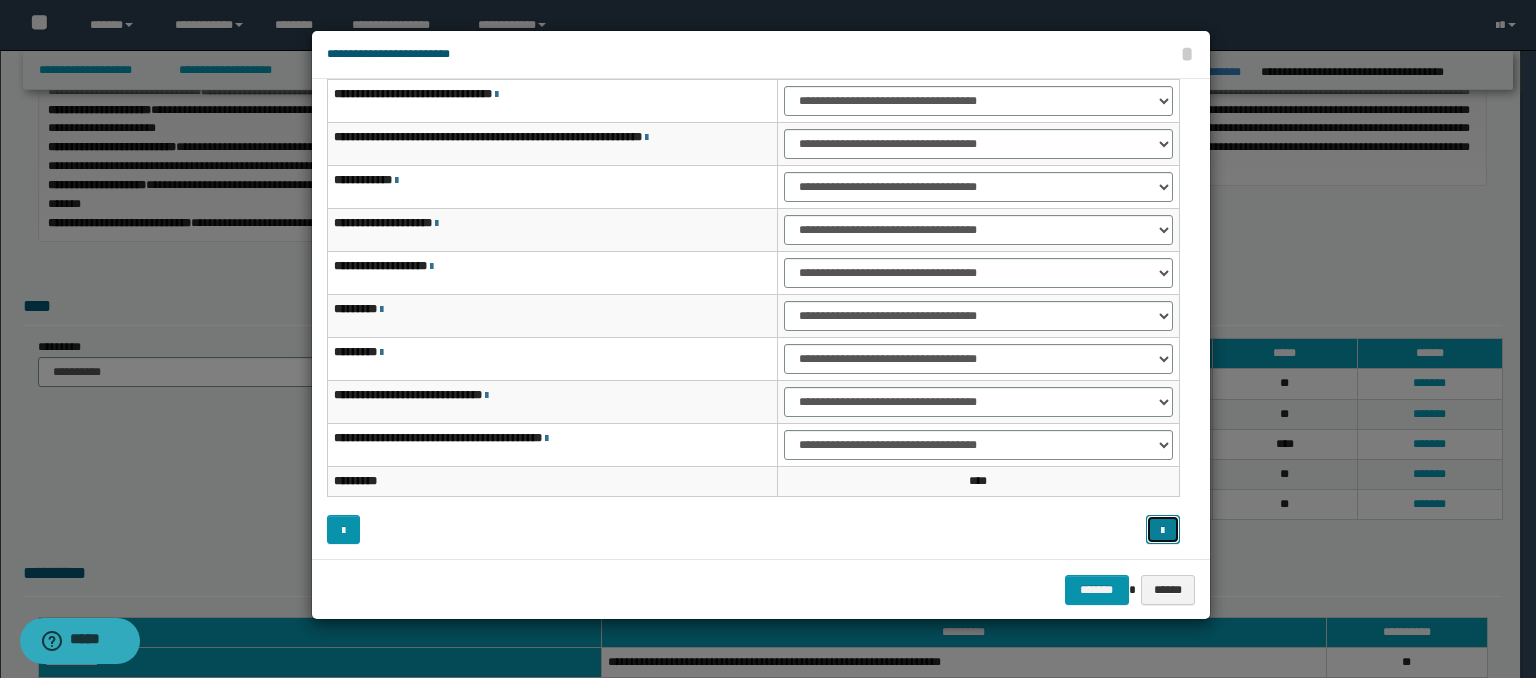 click at bounding box center (1162, 531) 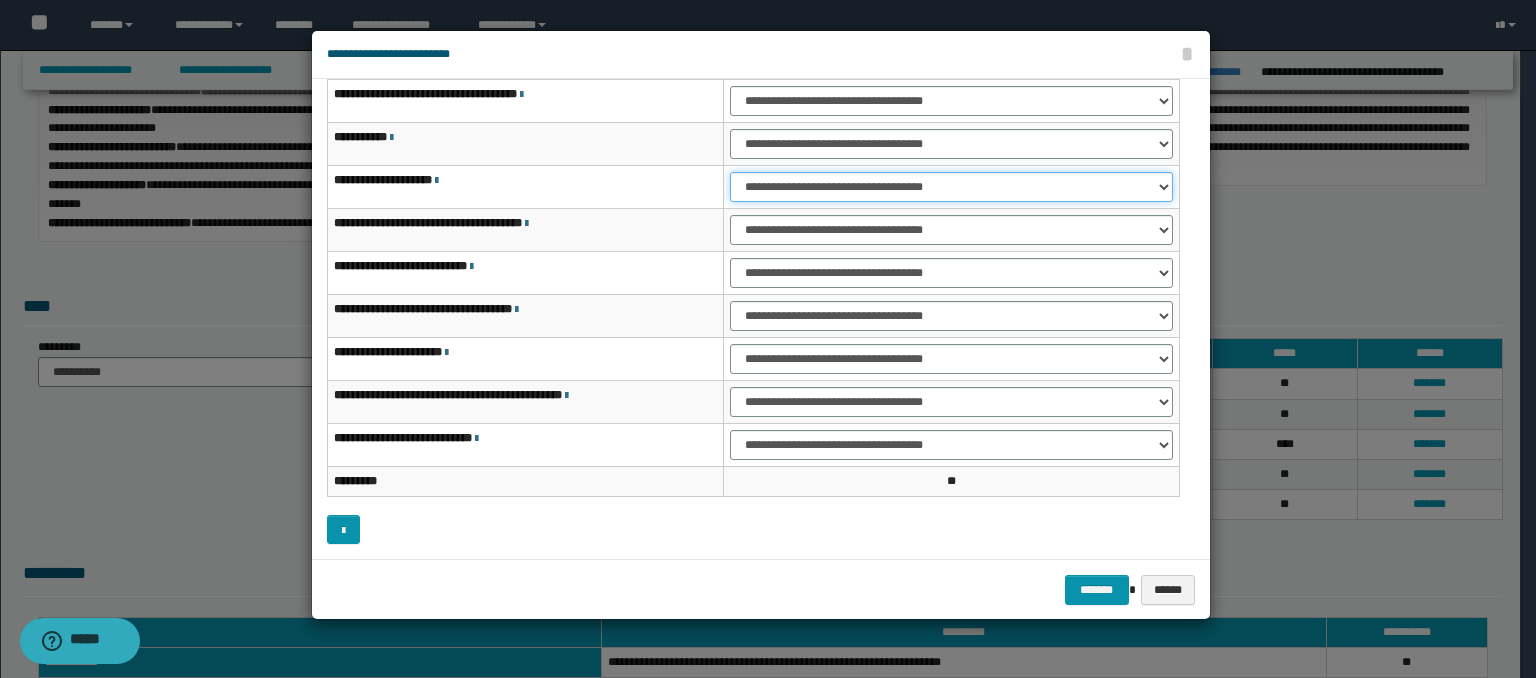 click on "**********" at bounding box center (951, 187) 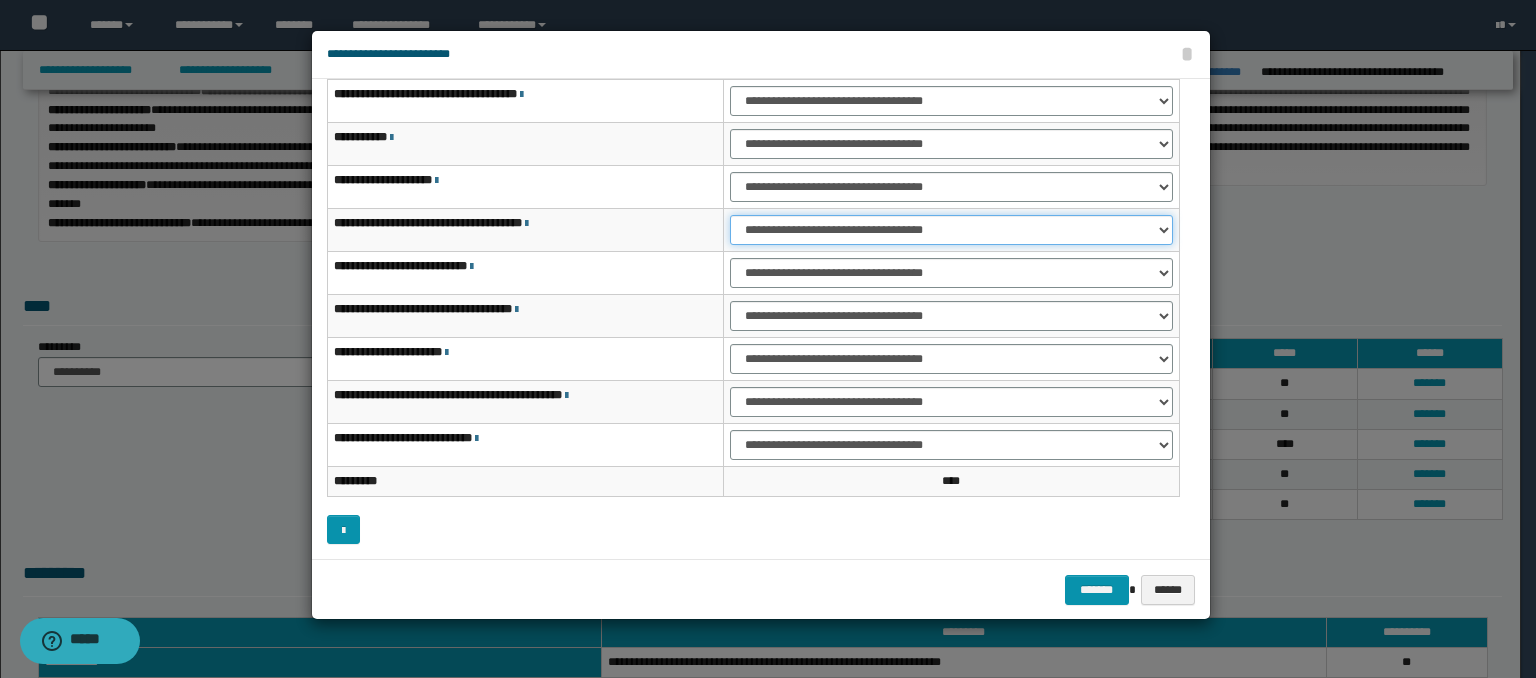 drag, startPoint x: 765, startPoint y: 223, endPoint x: 758, endPoint y: 277, distance: 54.451813 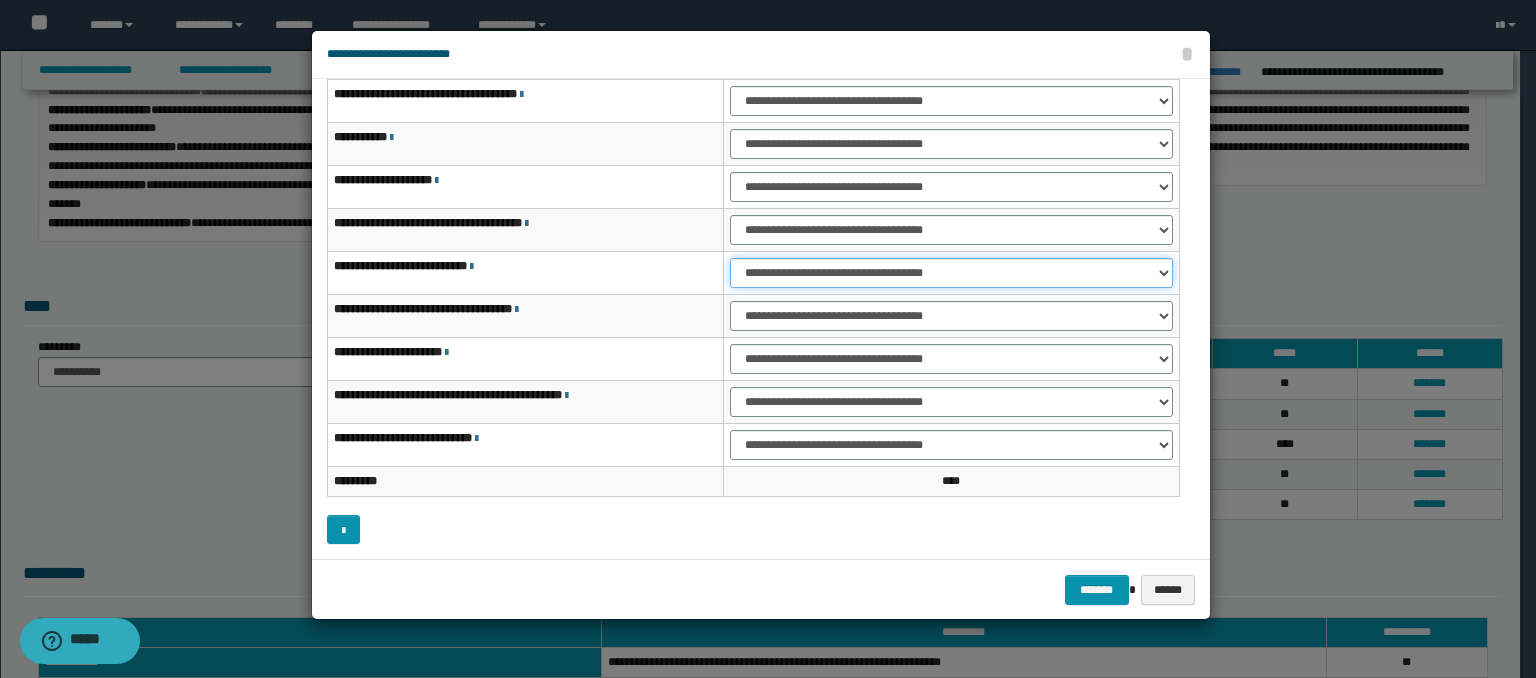 click on "**********" at bounding box center (951, 273) 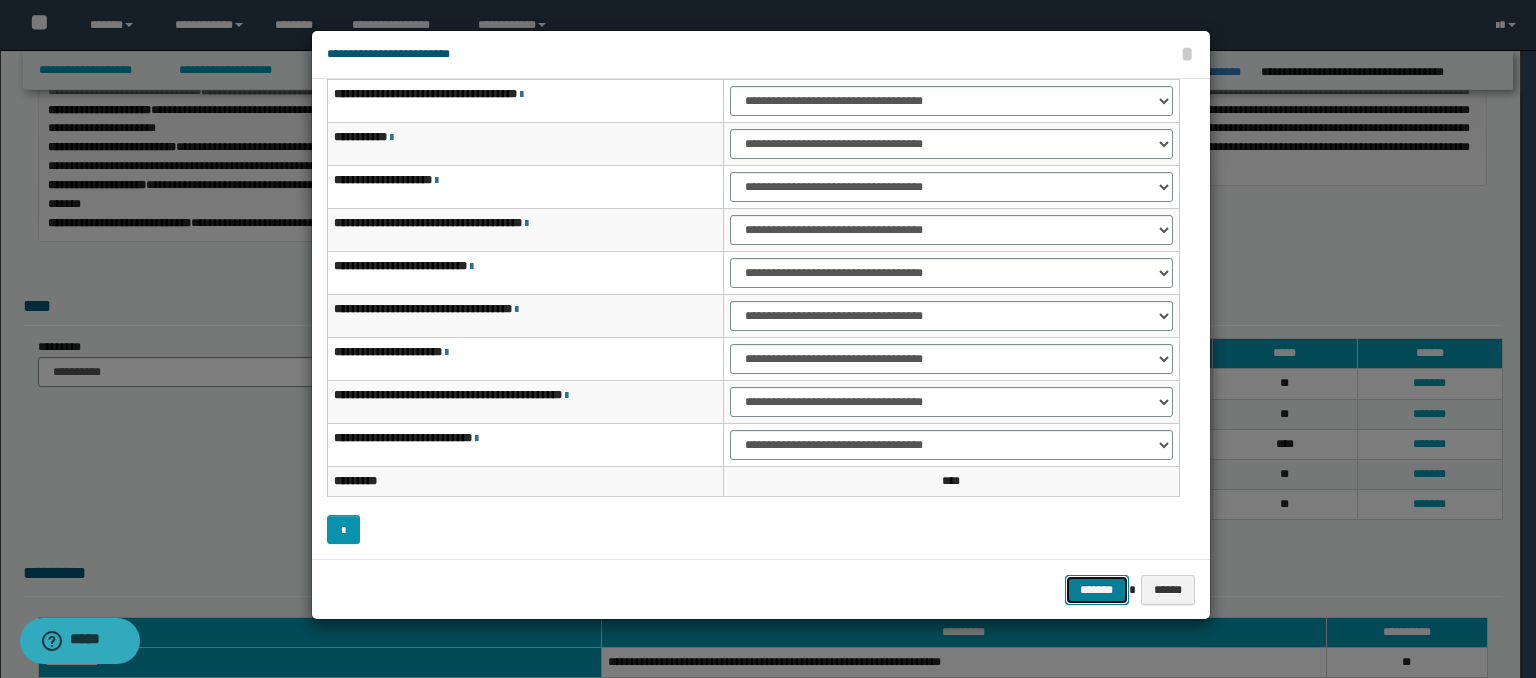 click on "*******" at bounding box center [1097, 590] 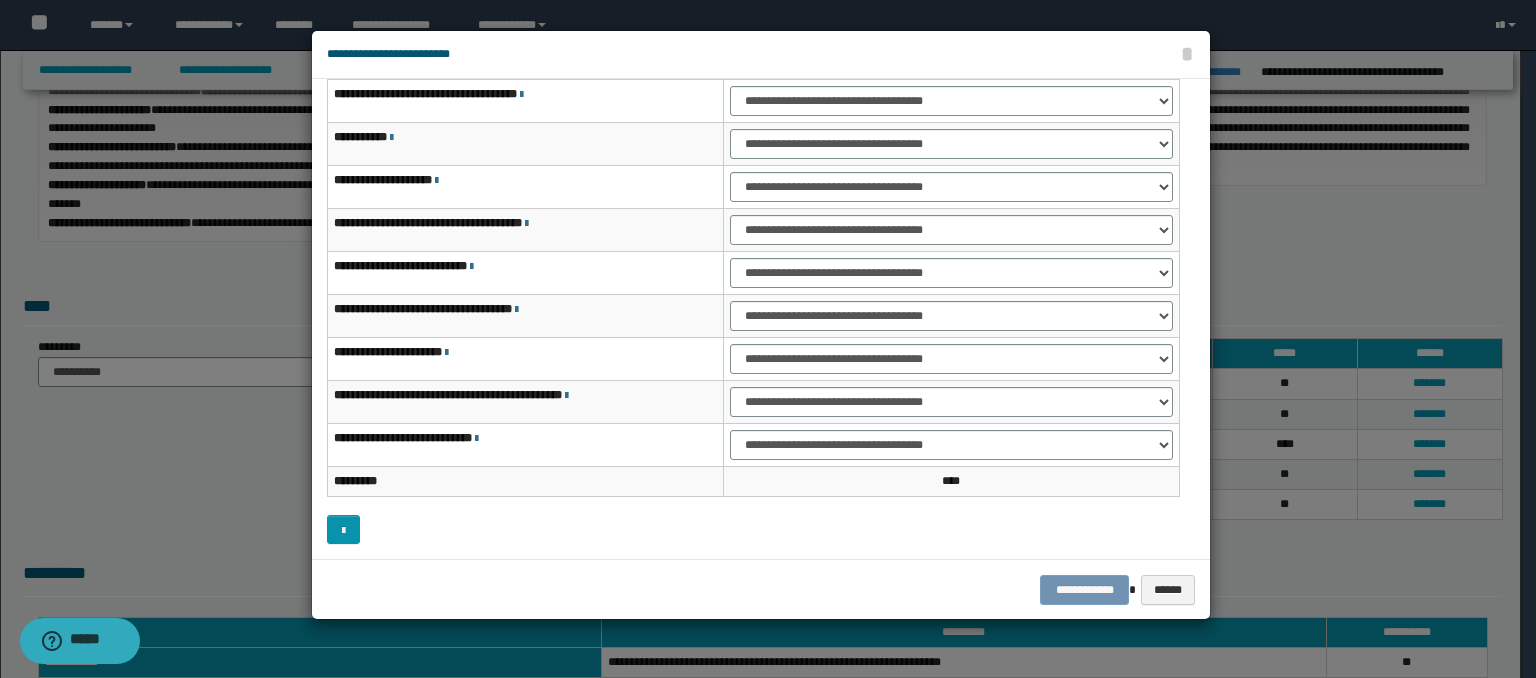 click on "**********" at bounding box center (761, 590) 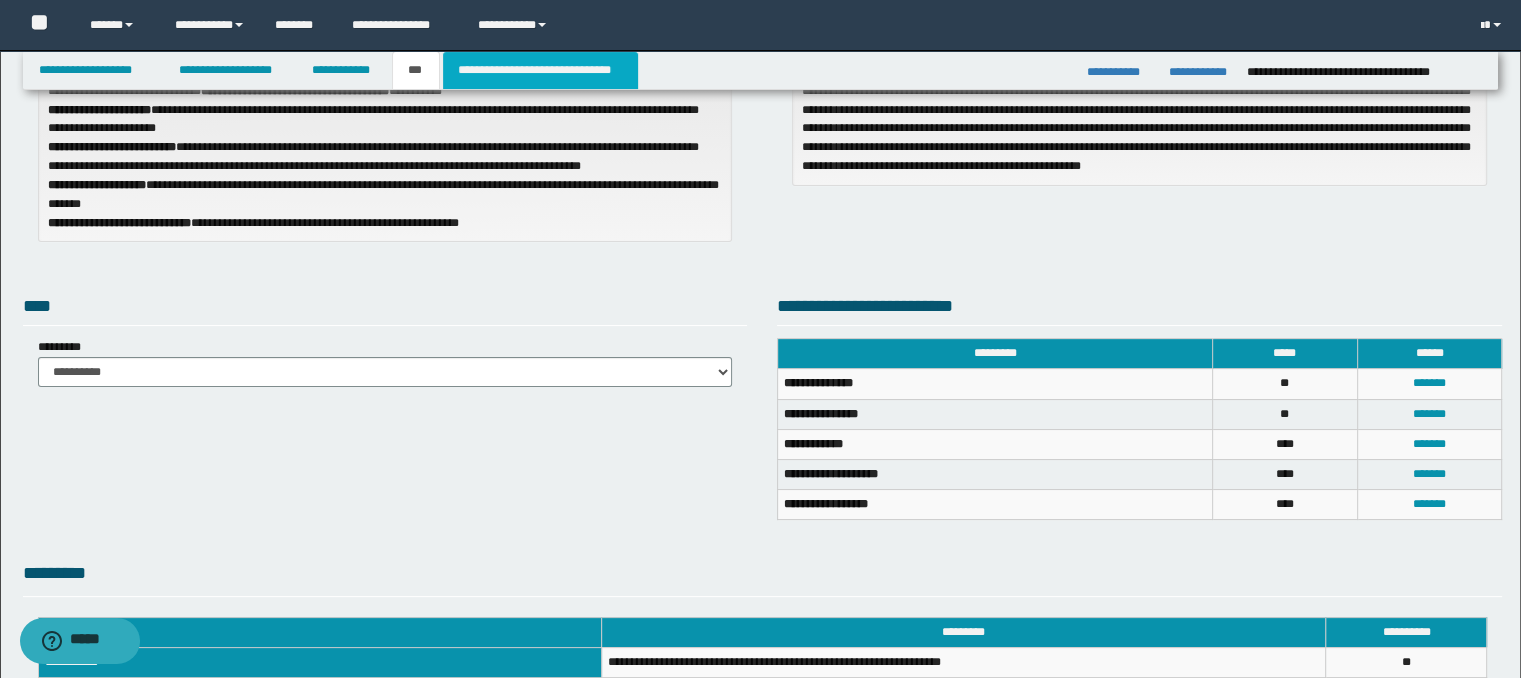 click on "**********" at bounding box center [540, 70] 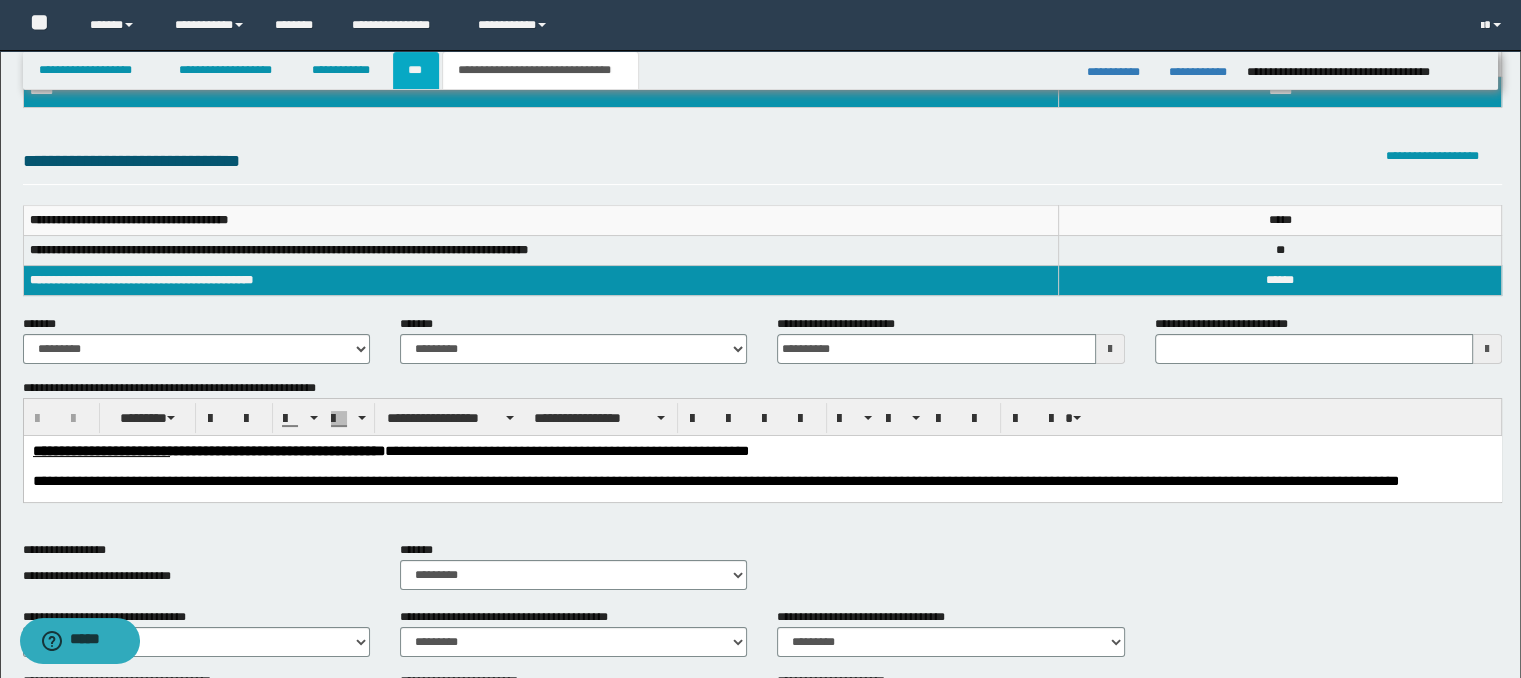 click on "***" at bounding box center [416, 70] 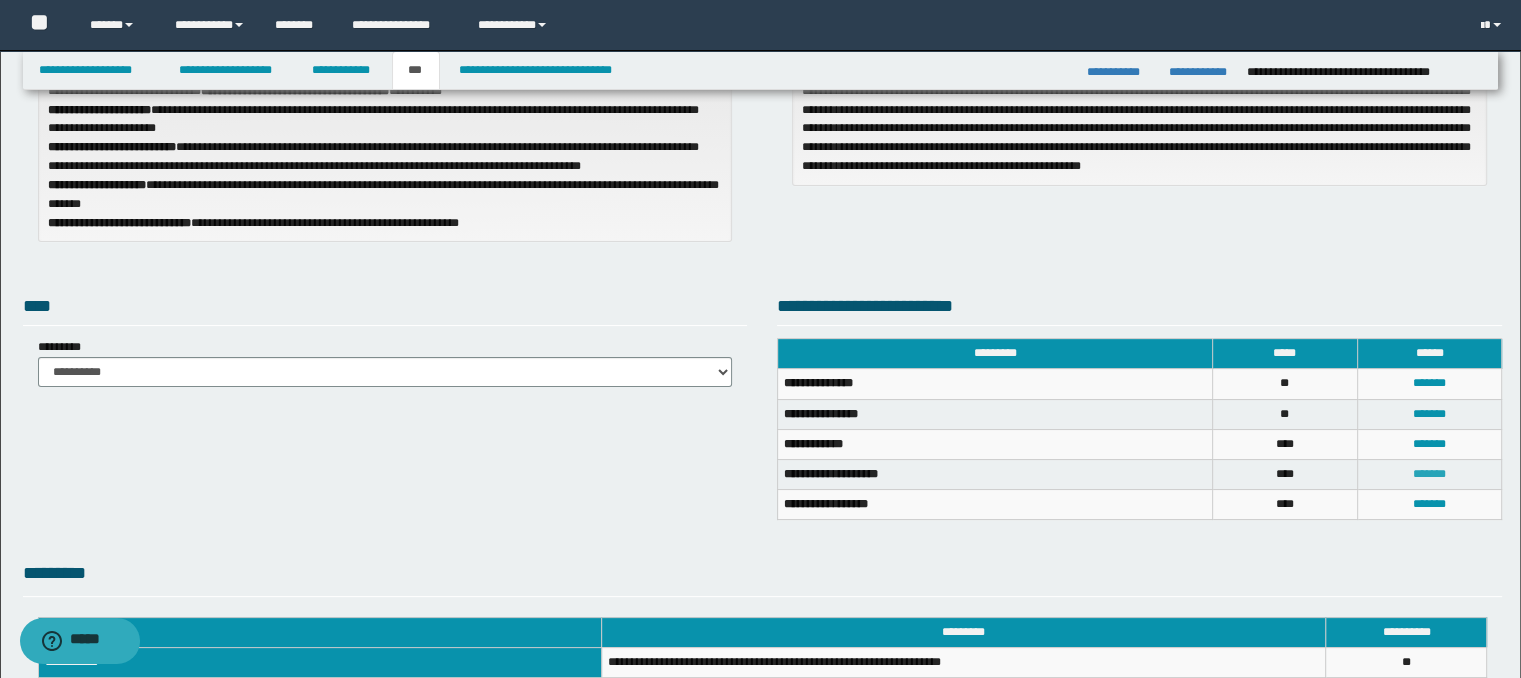 click on "*******" at bounding box center (1429, 474) 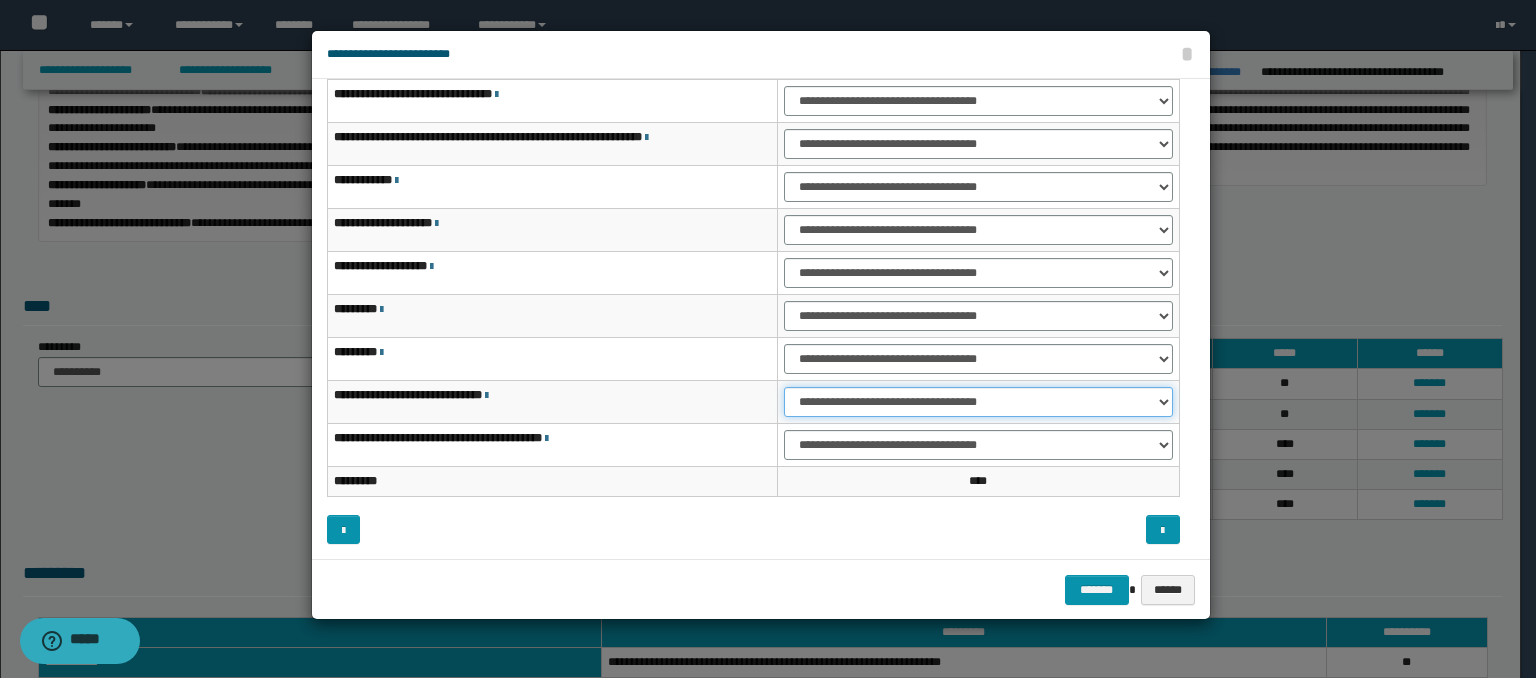 click on "**********" at bounding box center (978, 402) 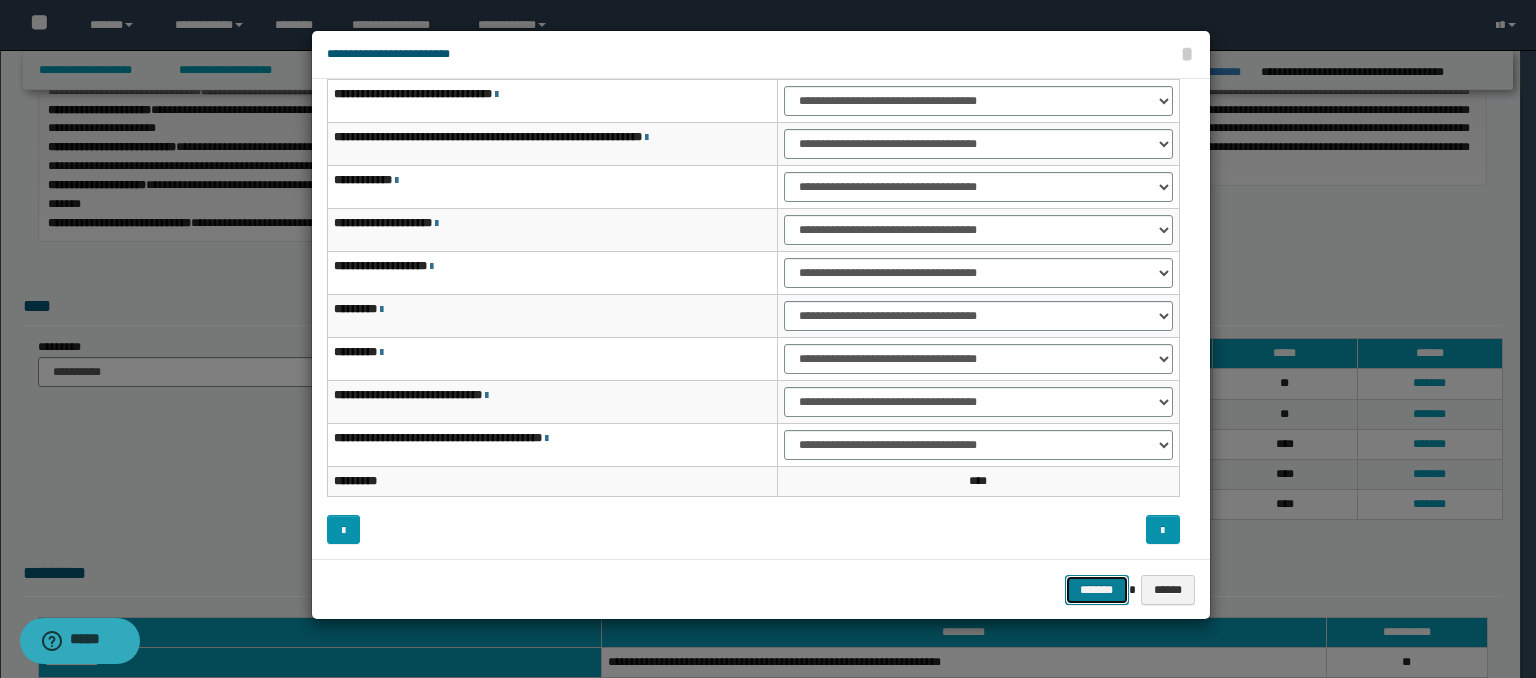 click on "*******" at bounding box center [1097, 590] 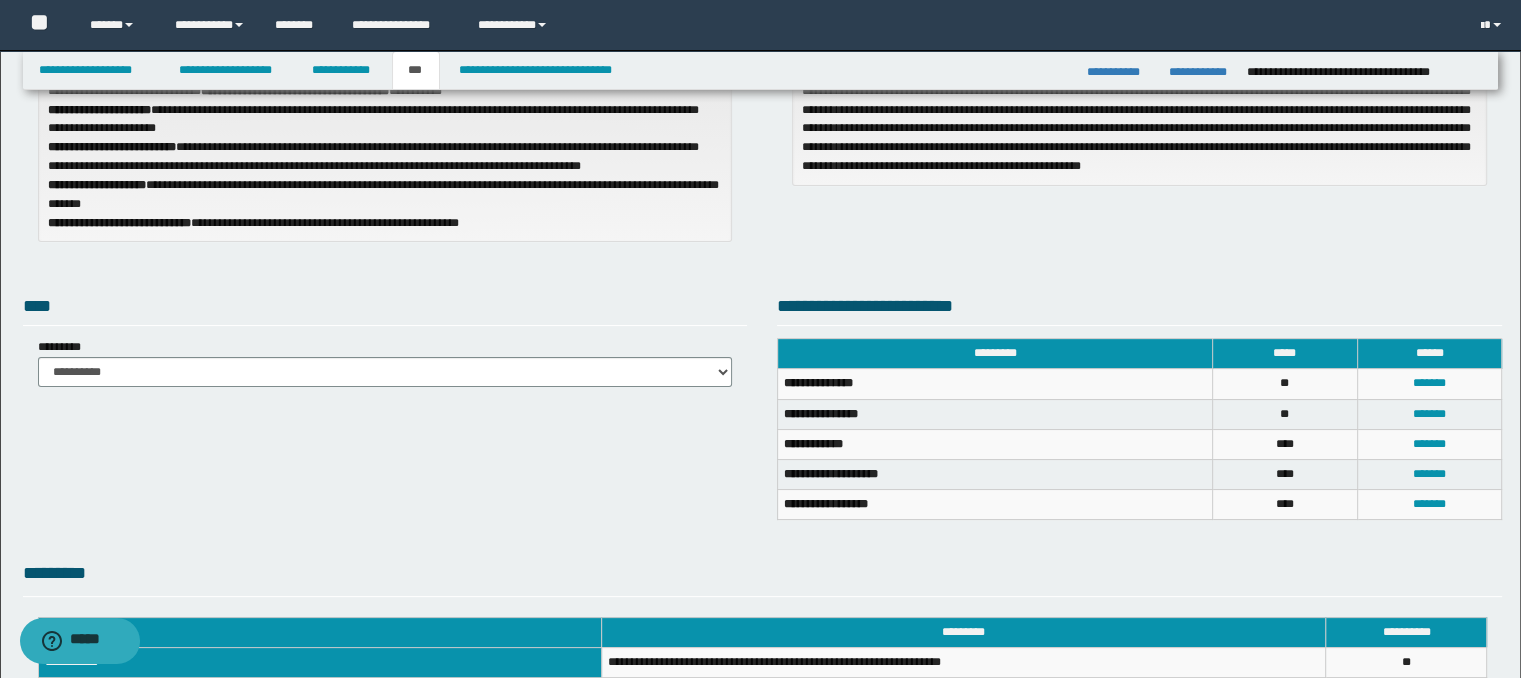 click on "**********" at bounding box center (763, 406) 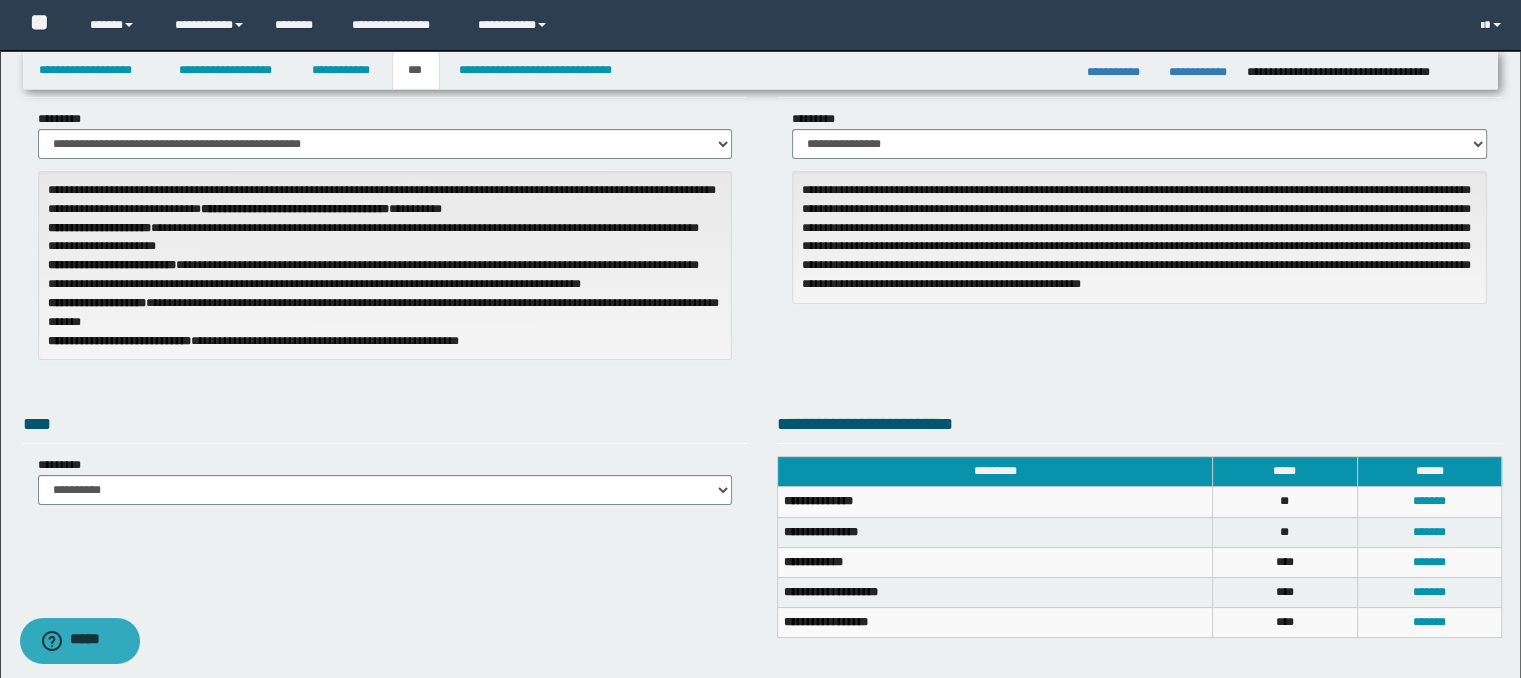 scroll, scrollTop: 80, scrollLeft: 0, axis: vertical 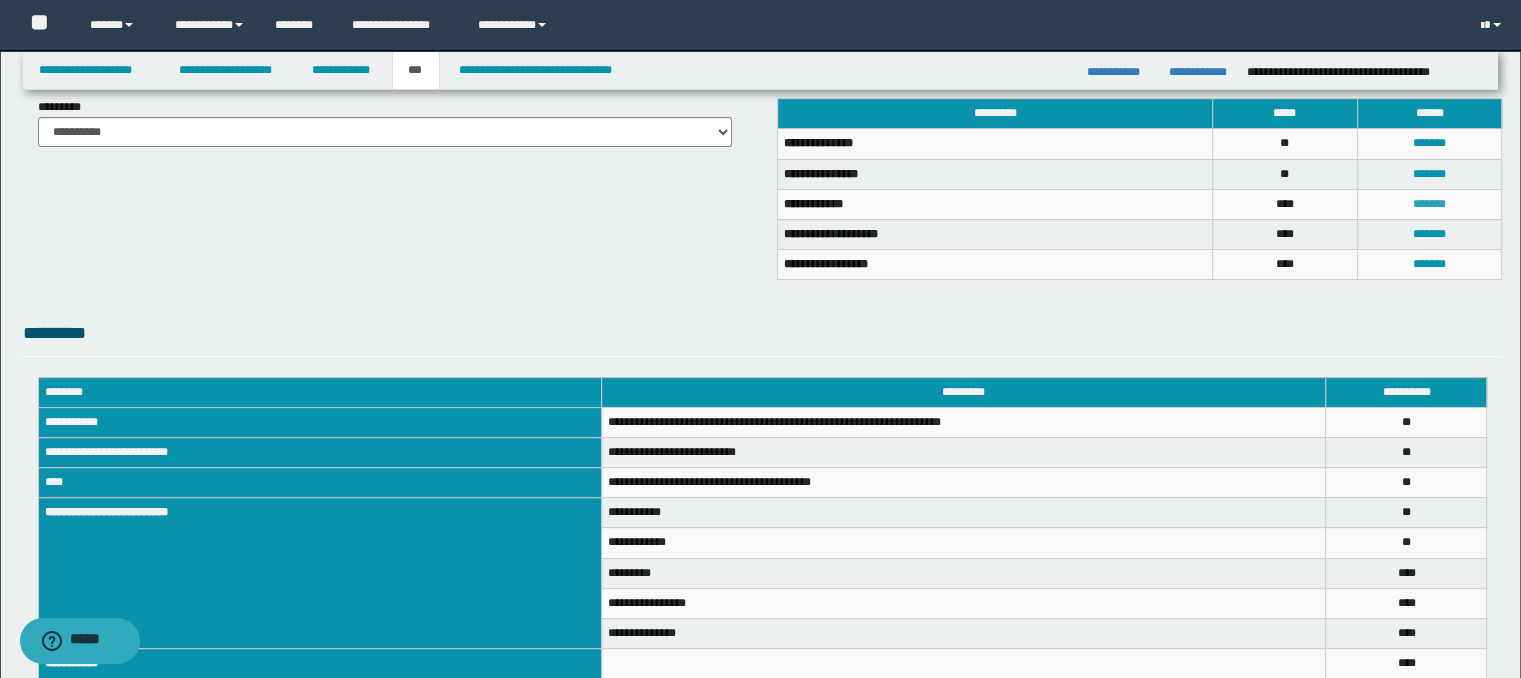 click on "*******" at bounding box center [1429, 204] 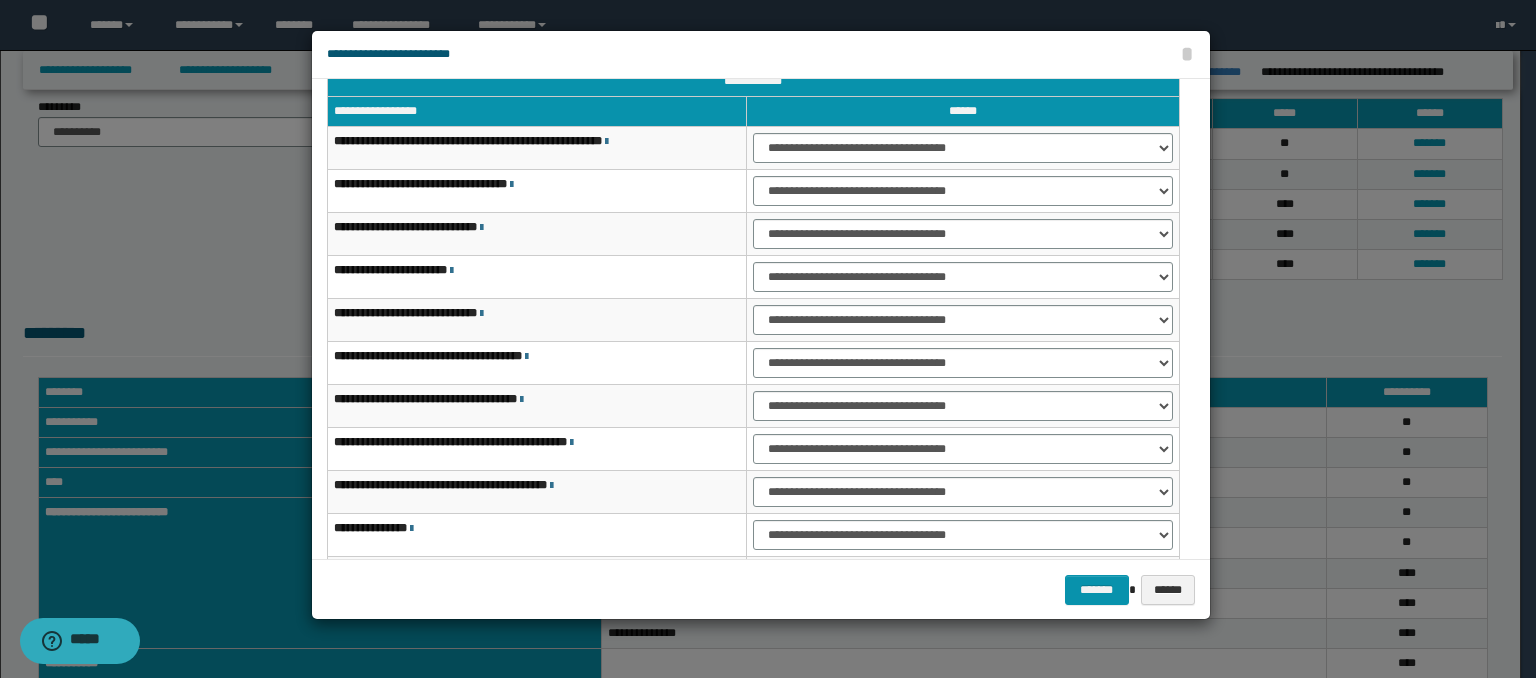 scroll, scrollTop: 0, scrollLeft: 0, axis: both 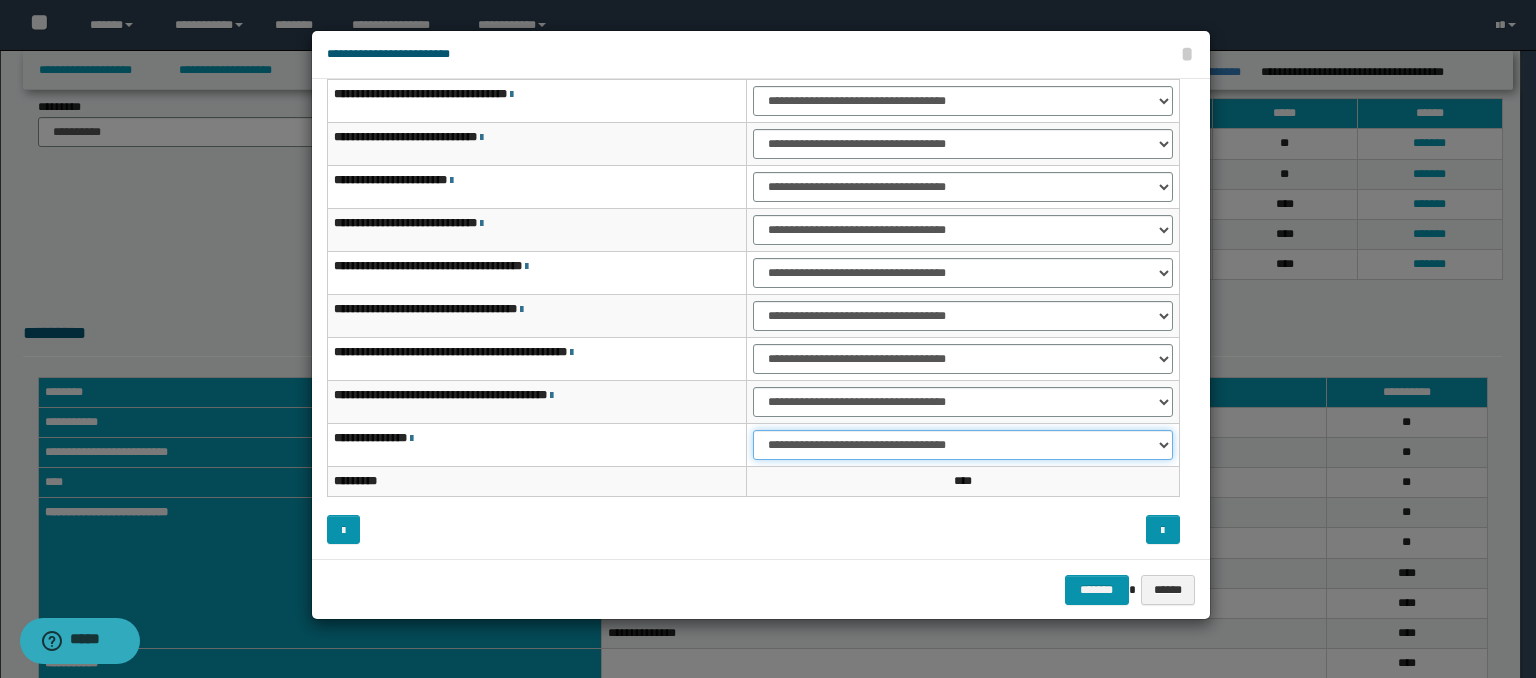 click on "**********" at bounding box center (963, 445) 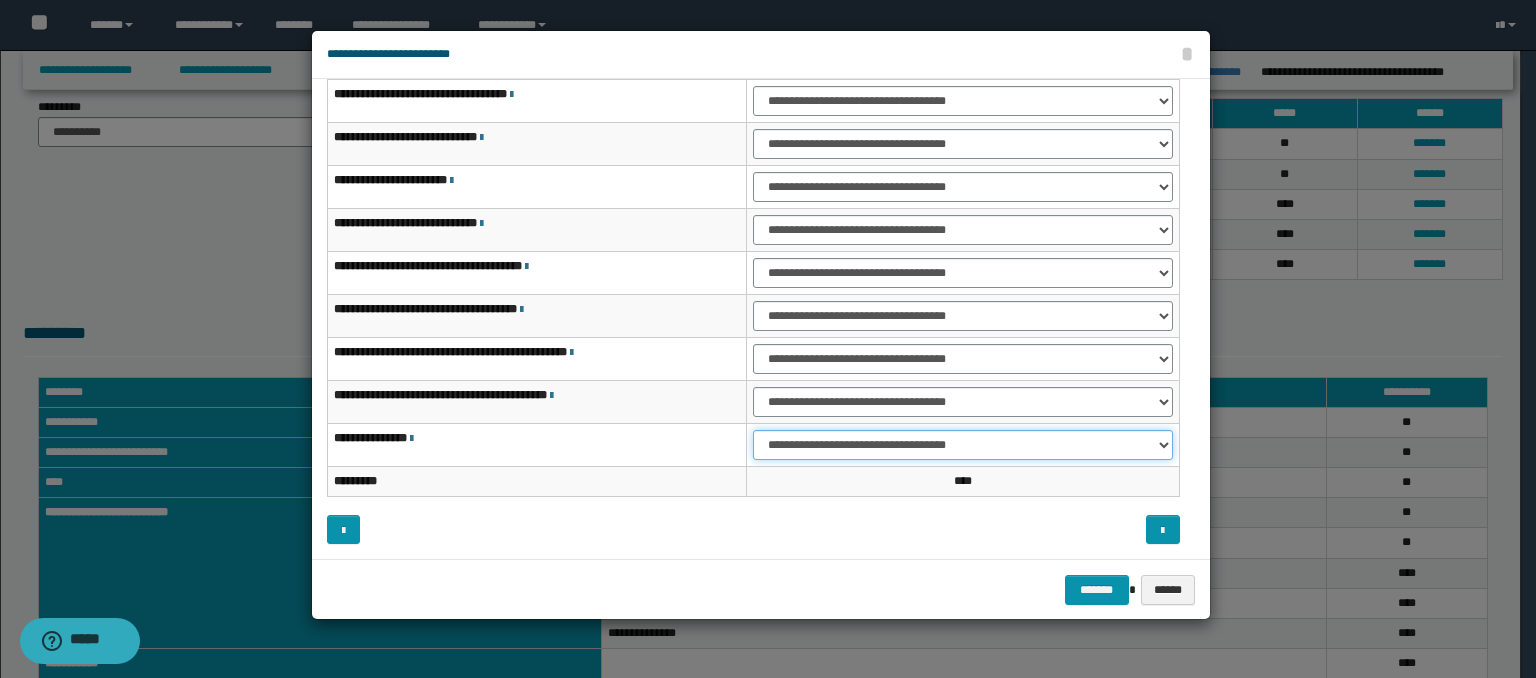 select on "***" 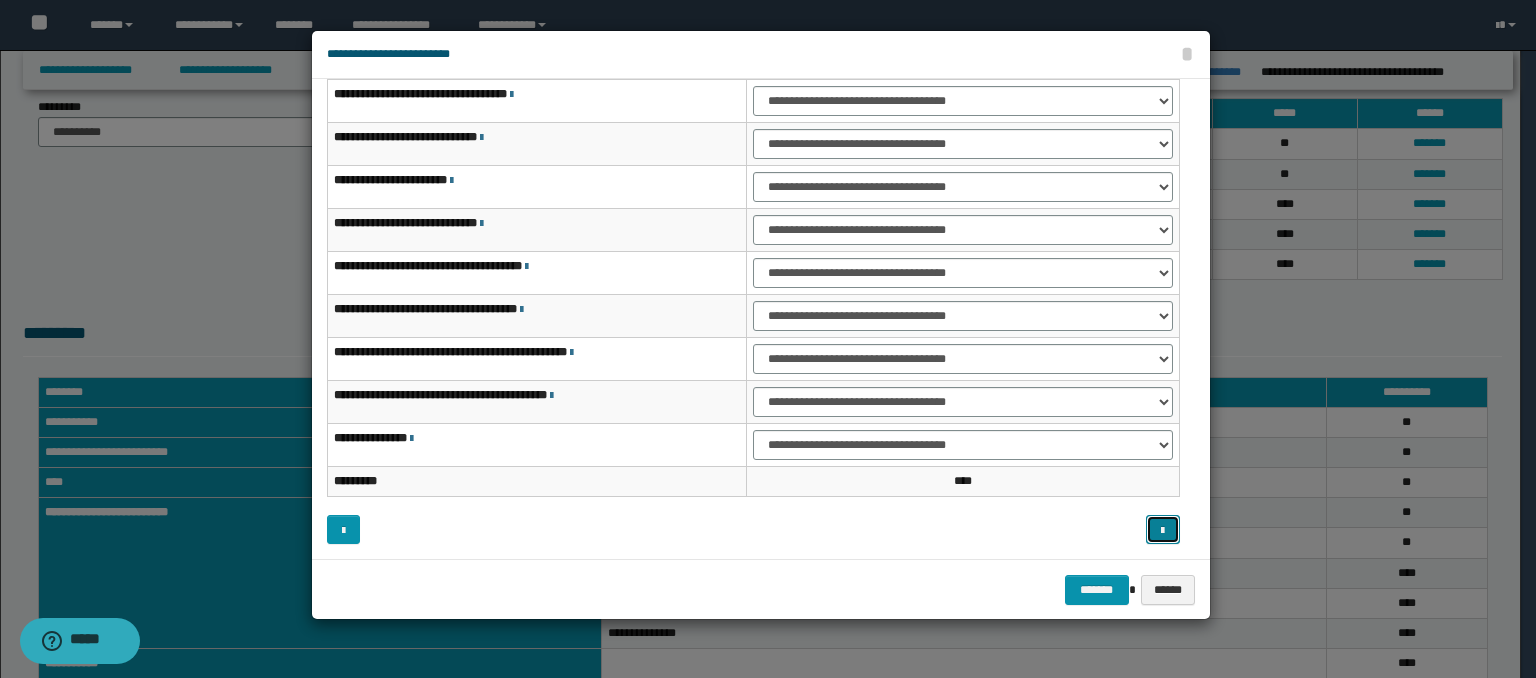 click at bounding box center [1163, 530] 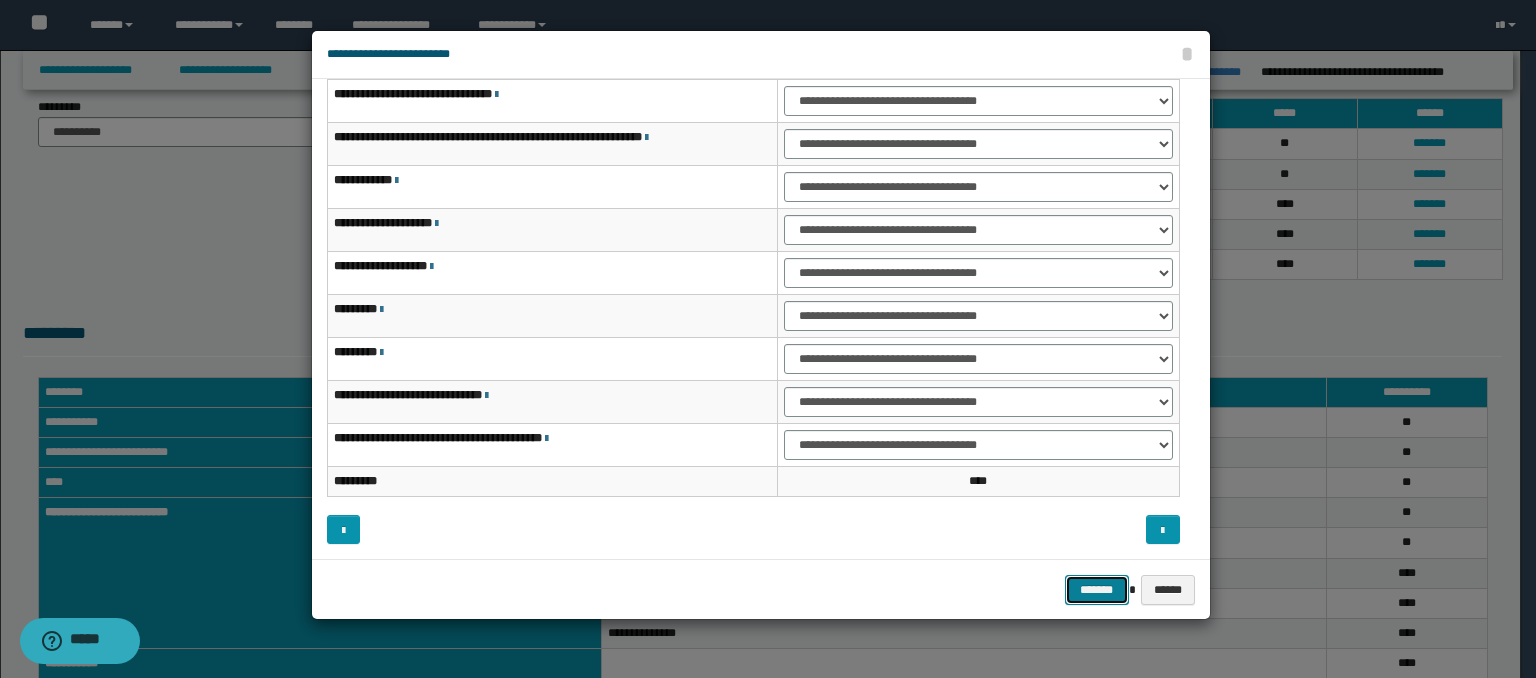 click on "*******" at bounding box center (1097, 590) 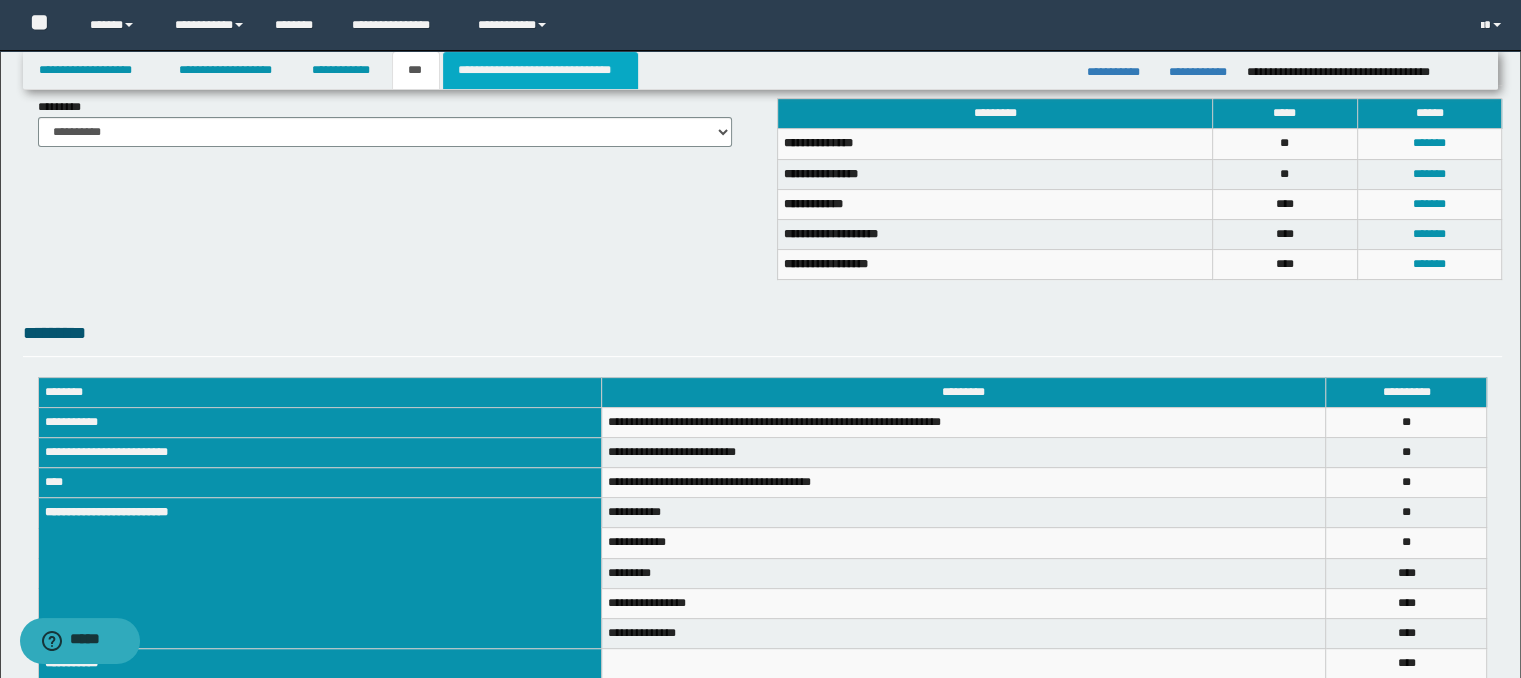 click on "**********" at bounding box center [540, 70] 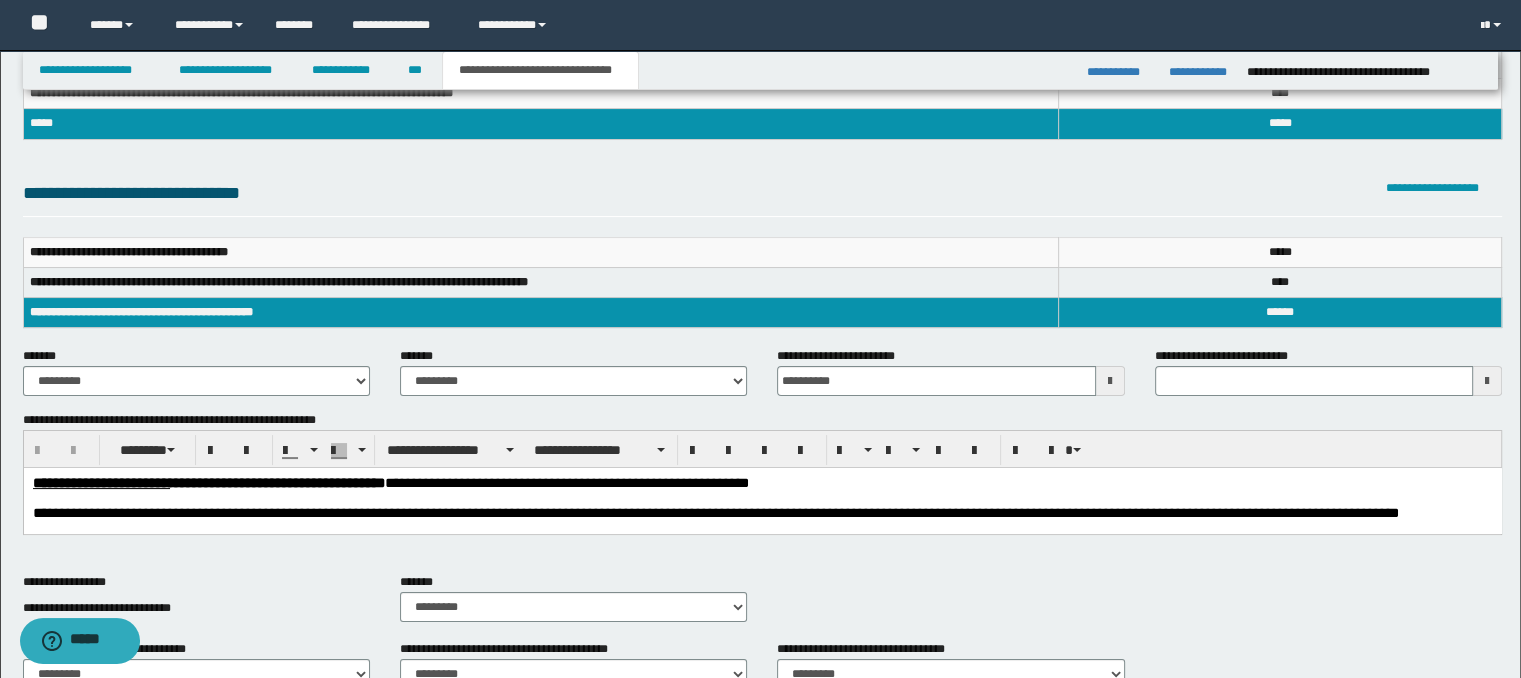 scroll, scrollTop: 160, scrollLeft: 0, axis: vertical 